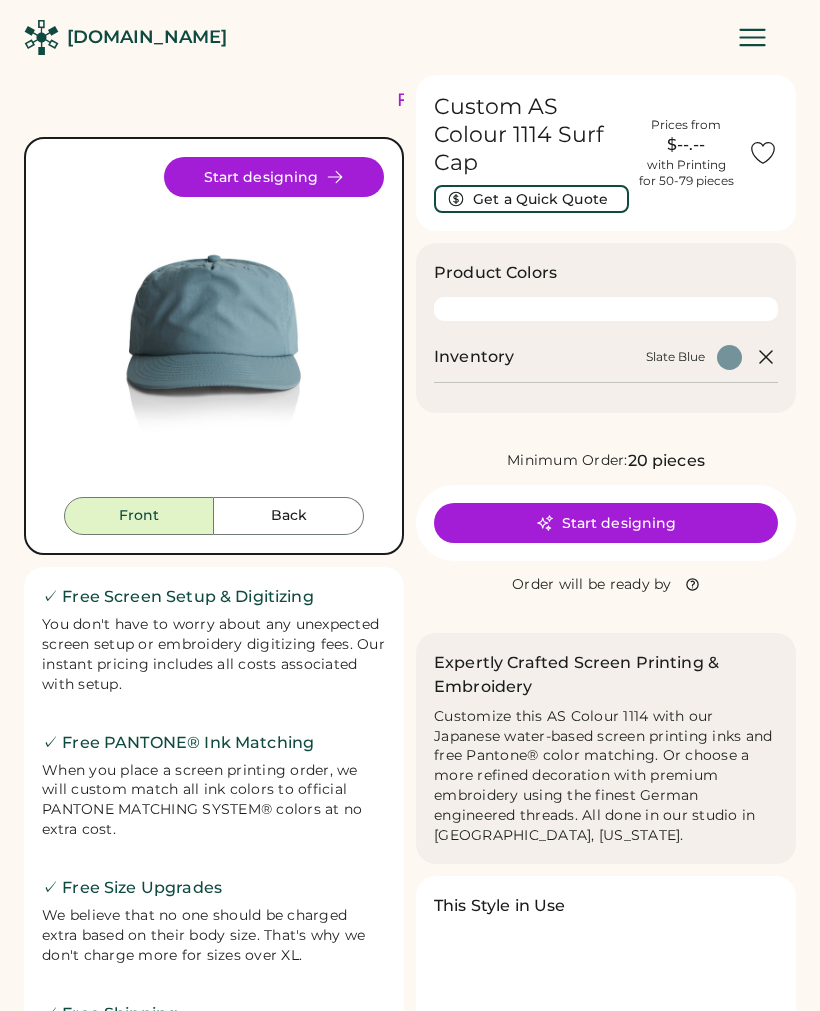 scroll, scrollTop: 0, scrollLeft: 0, axis: both 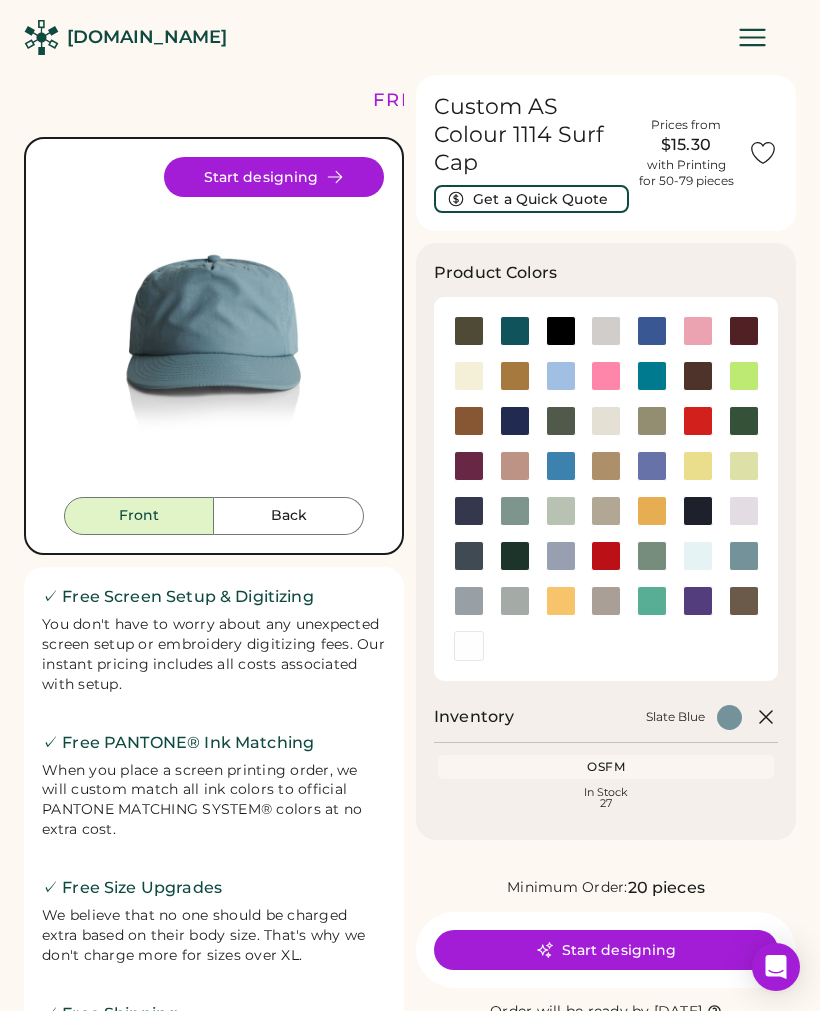 click on "Back" at bounding box center (289, 516) 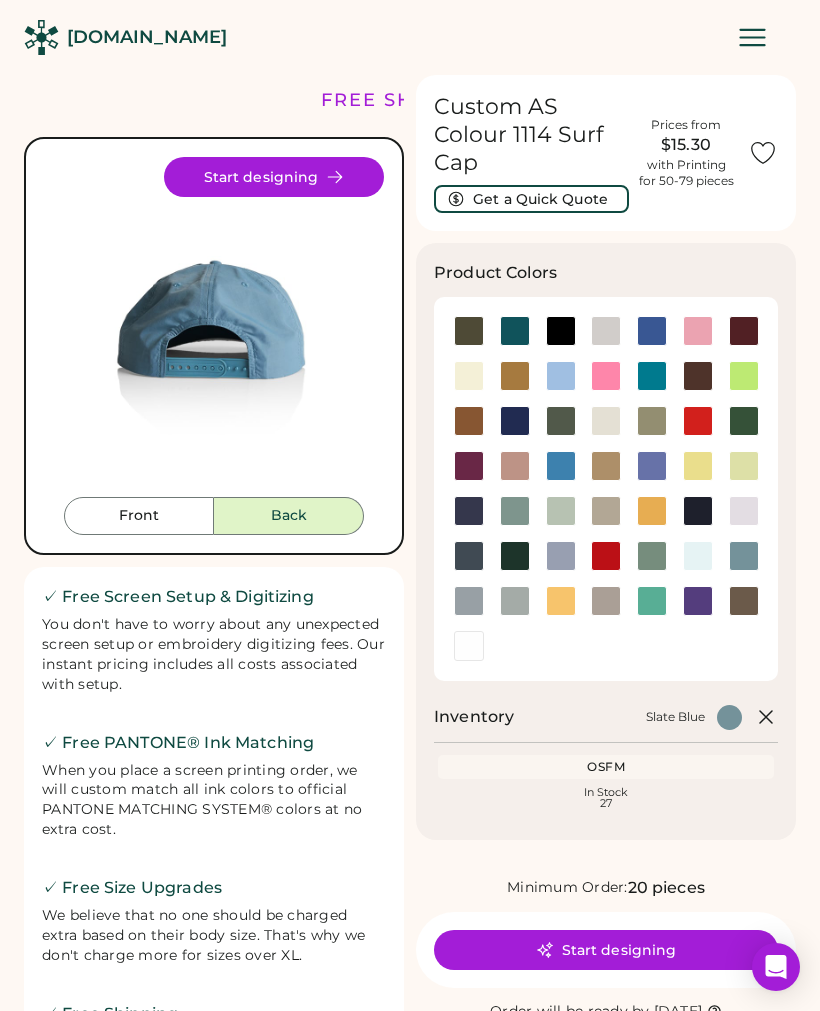 click at bounding box center (561, 331) 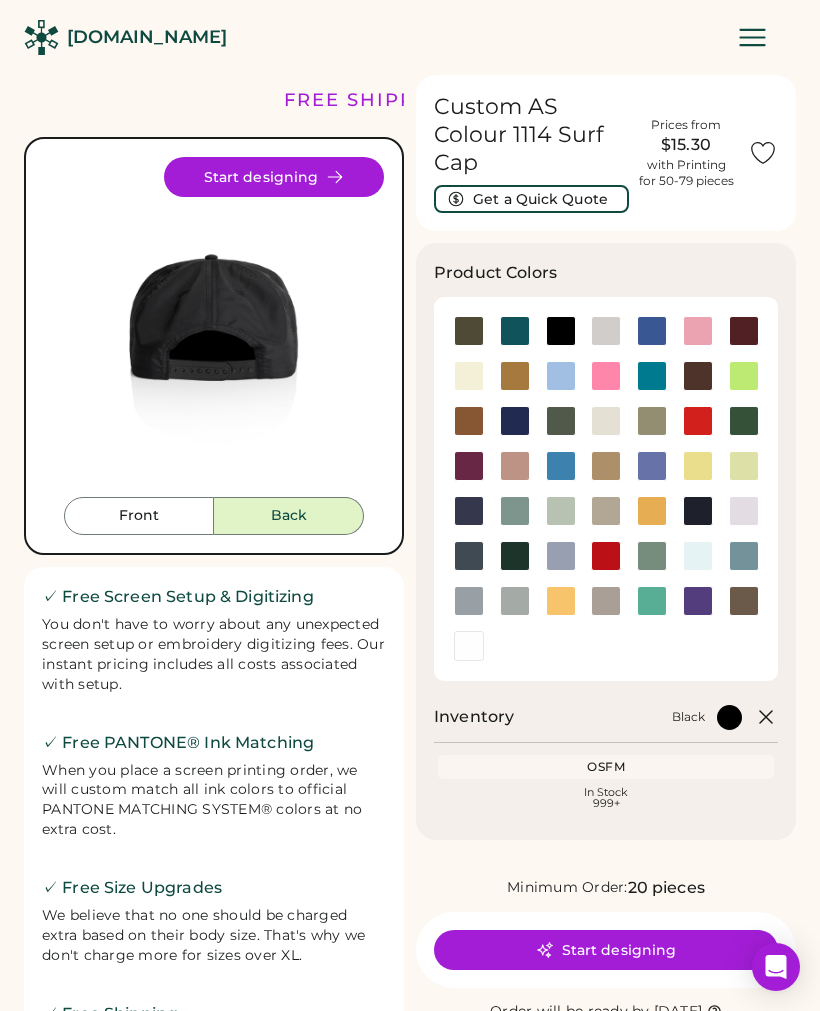 click at bounding box center (561, 331) 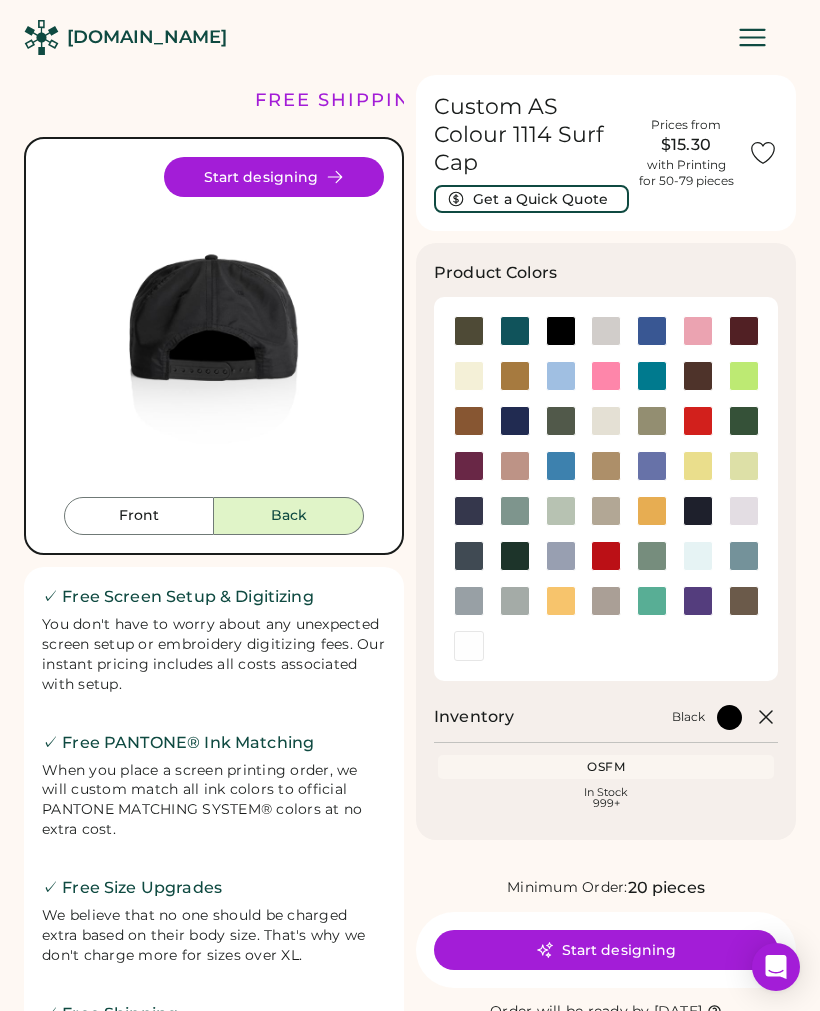 click on "Front" at bounding box center [139, 516] 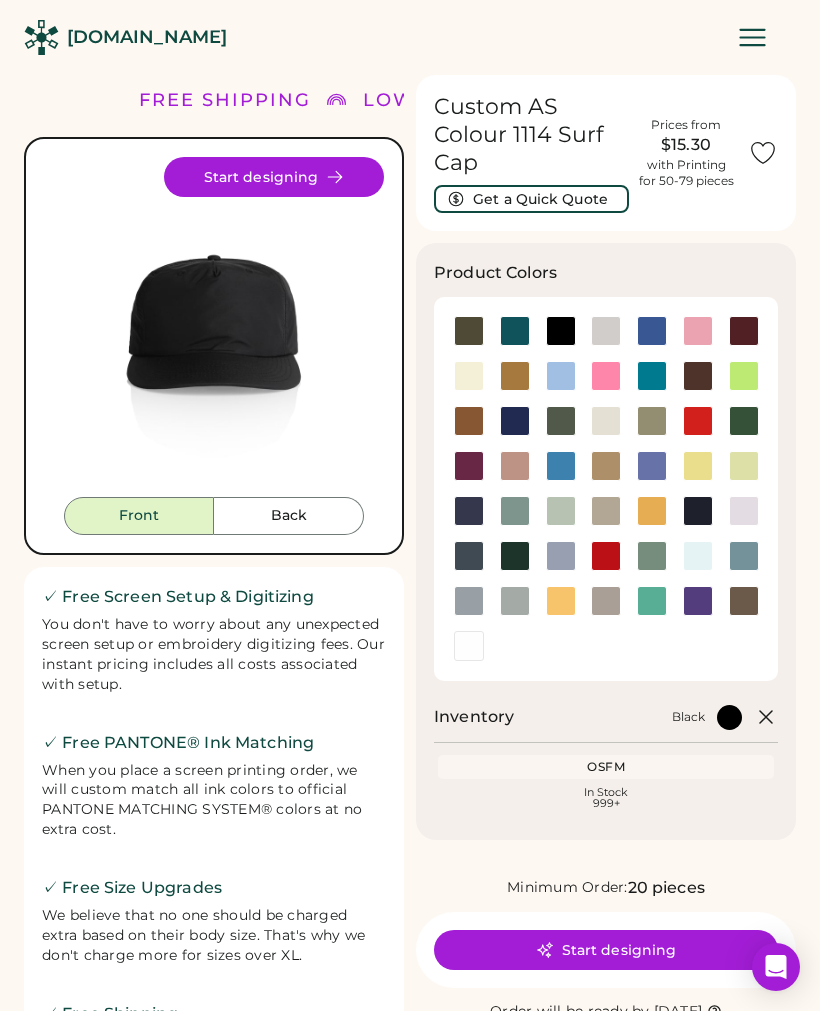 click at bounding box center [214, 327] 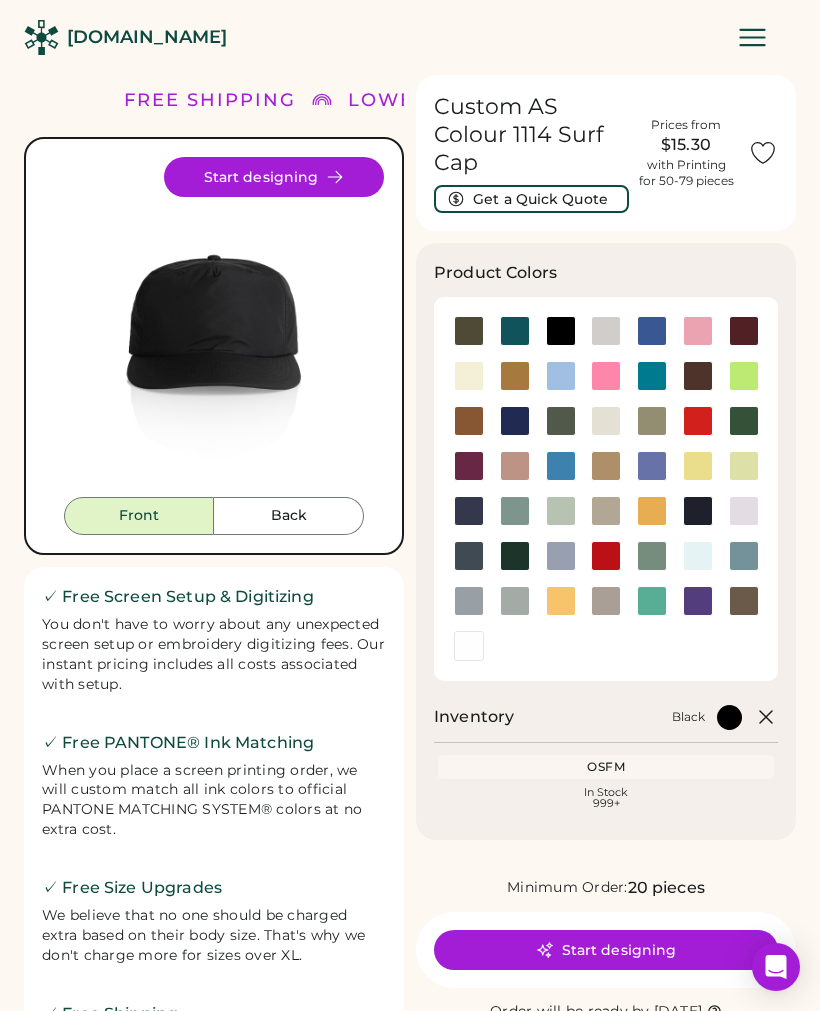 click on "Start designing" at bounding box center [274, 177] 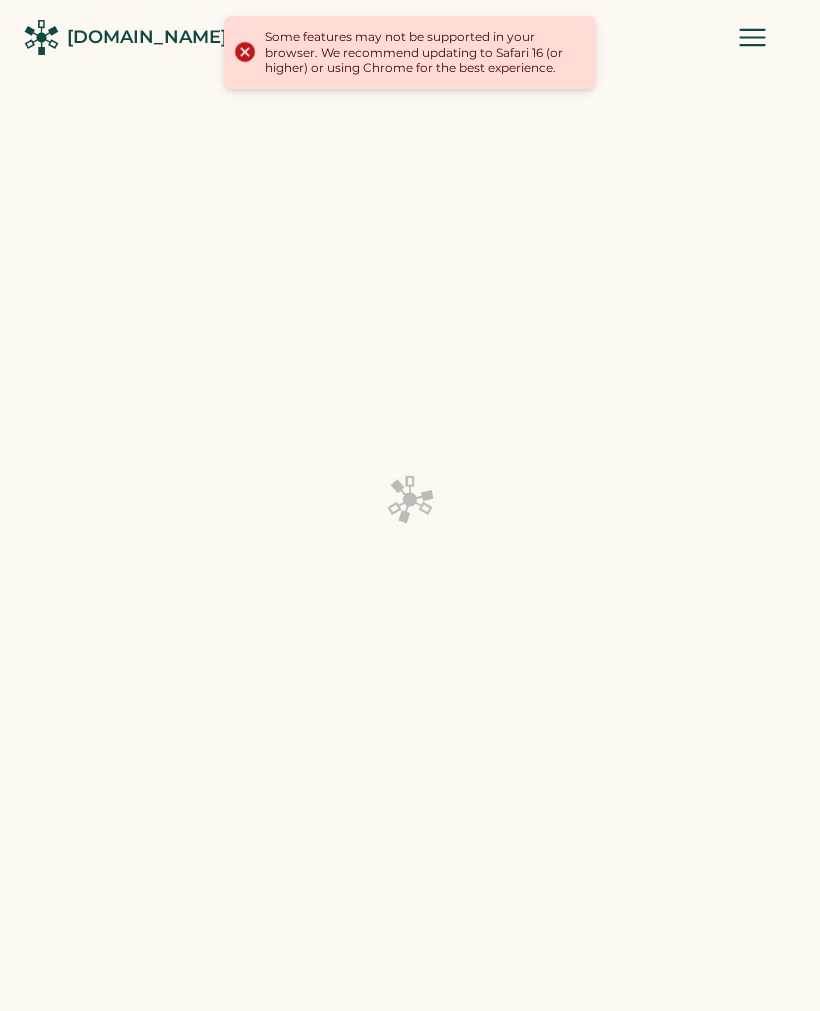 scroll, scrollTop: 0, scrollLeft: 0, axis: both 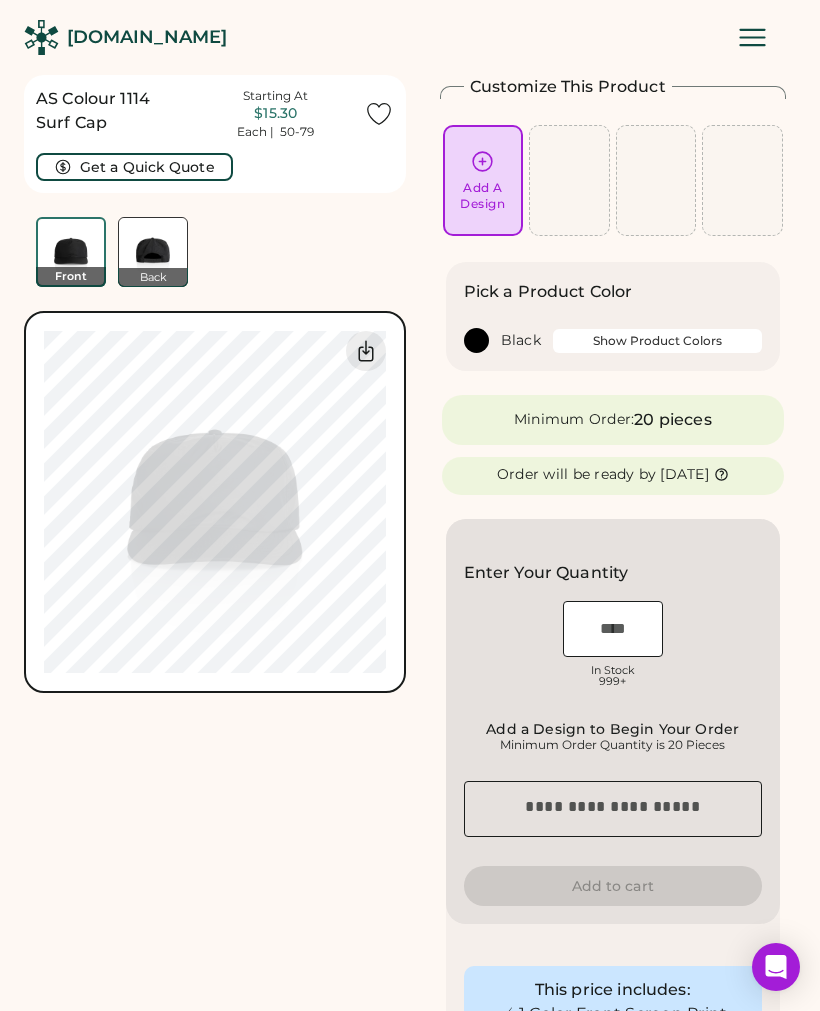 click on "Add A
Design" at bounding box center [482, 196] 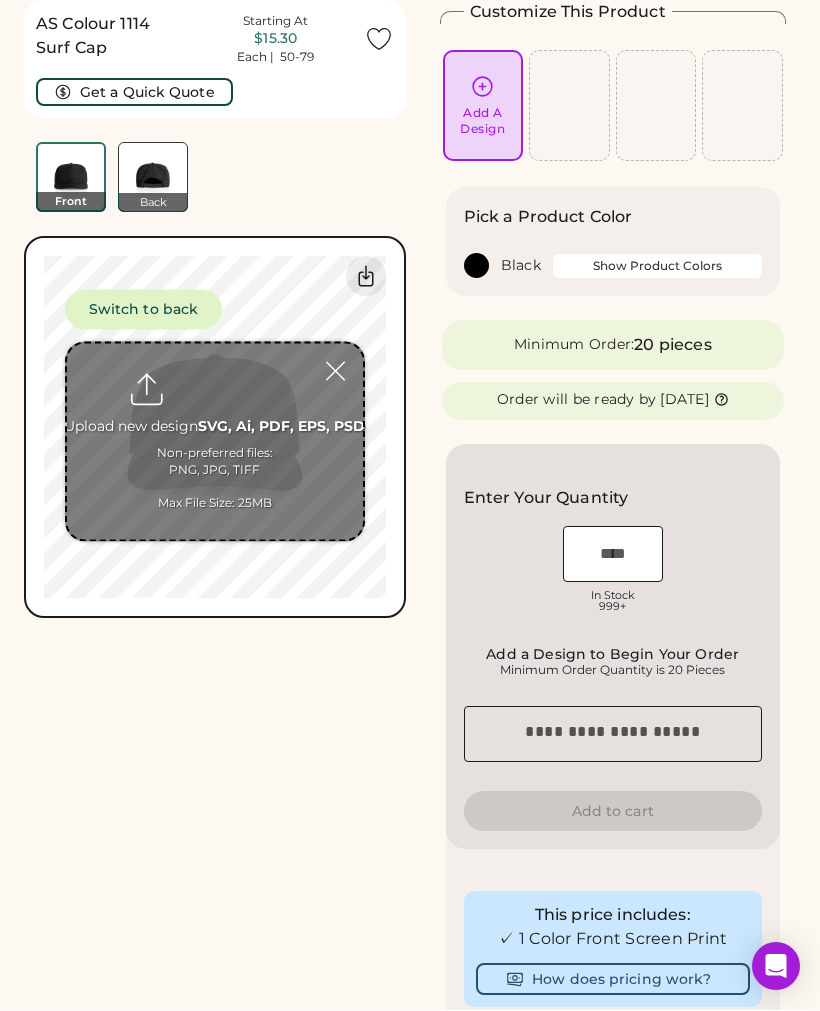 scroll, scrollTop: 75, scrollLeft: 0, axis: vertical 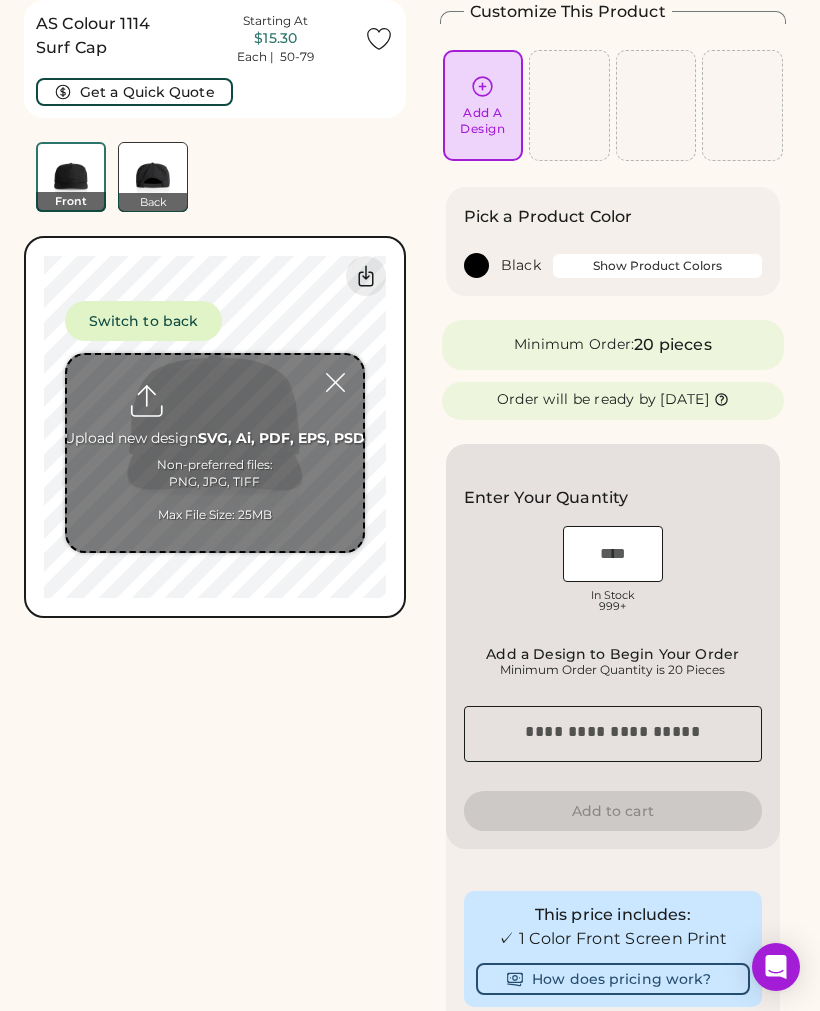 click at bounding box center (215, 453) 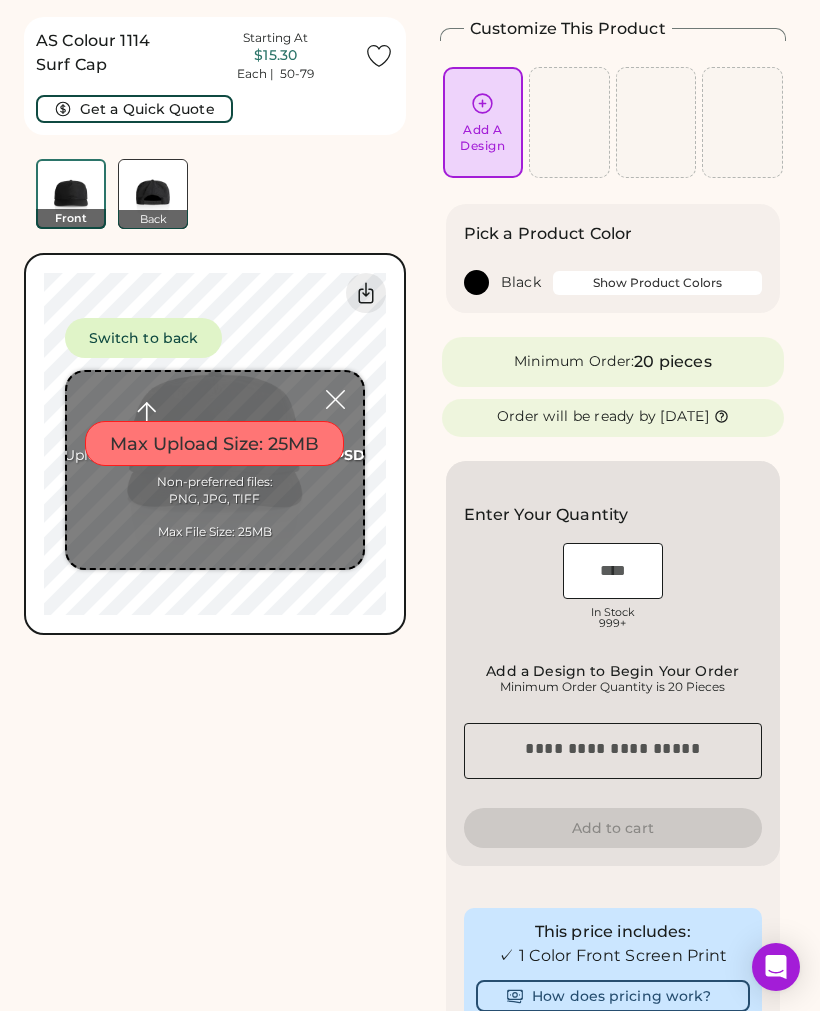 scroll, scrollTop: 56, scrollLeft: 0, axis: vertical 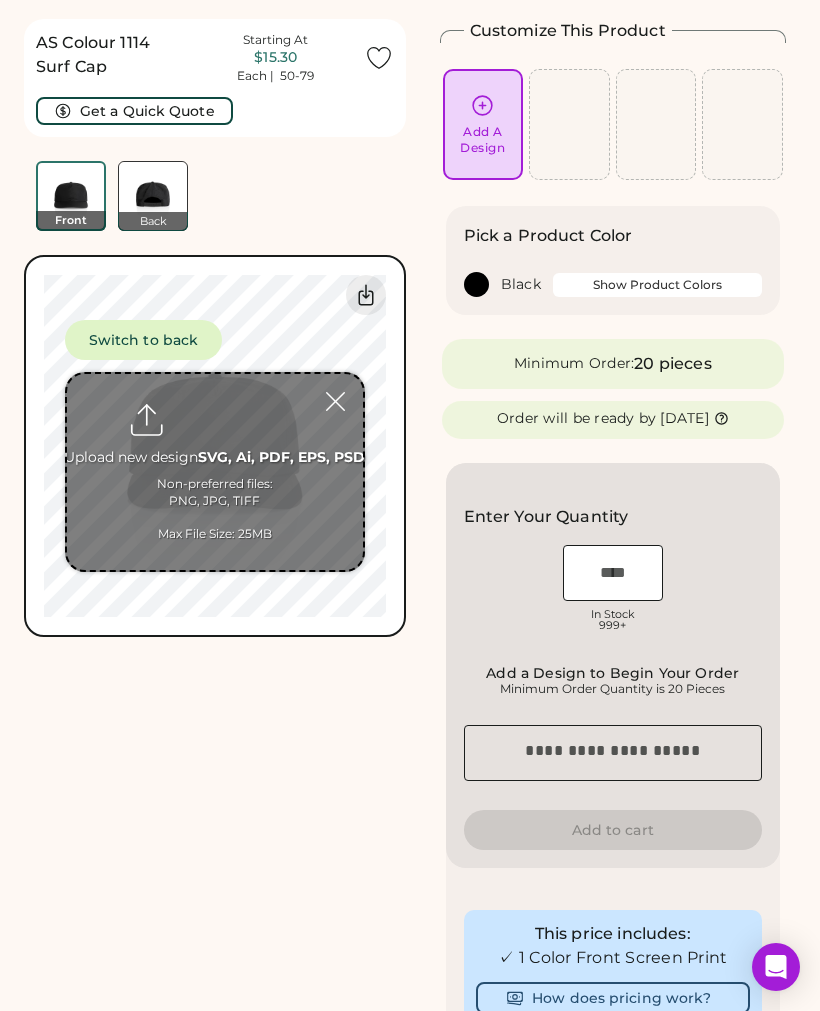 click at bounding box center [215, 472] 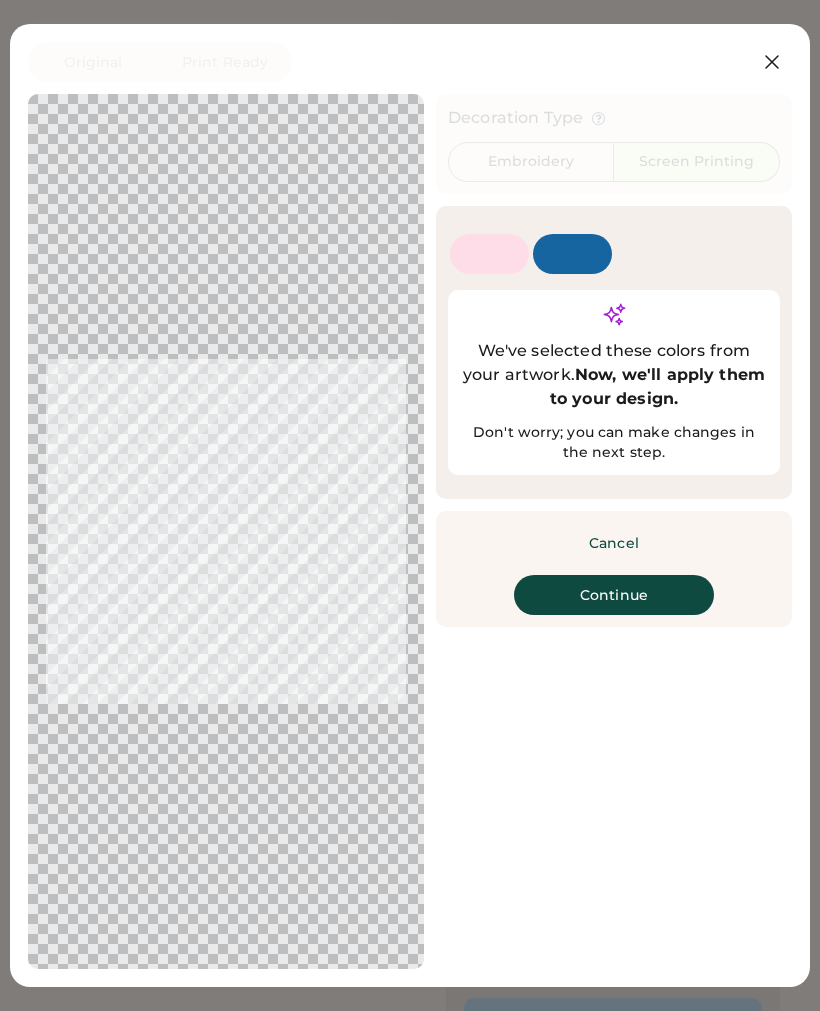 click at bounding box center [226, 531] 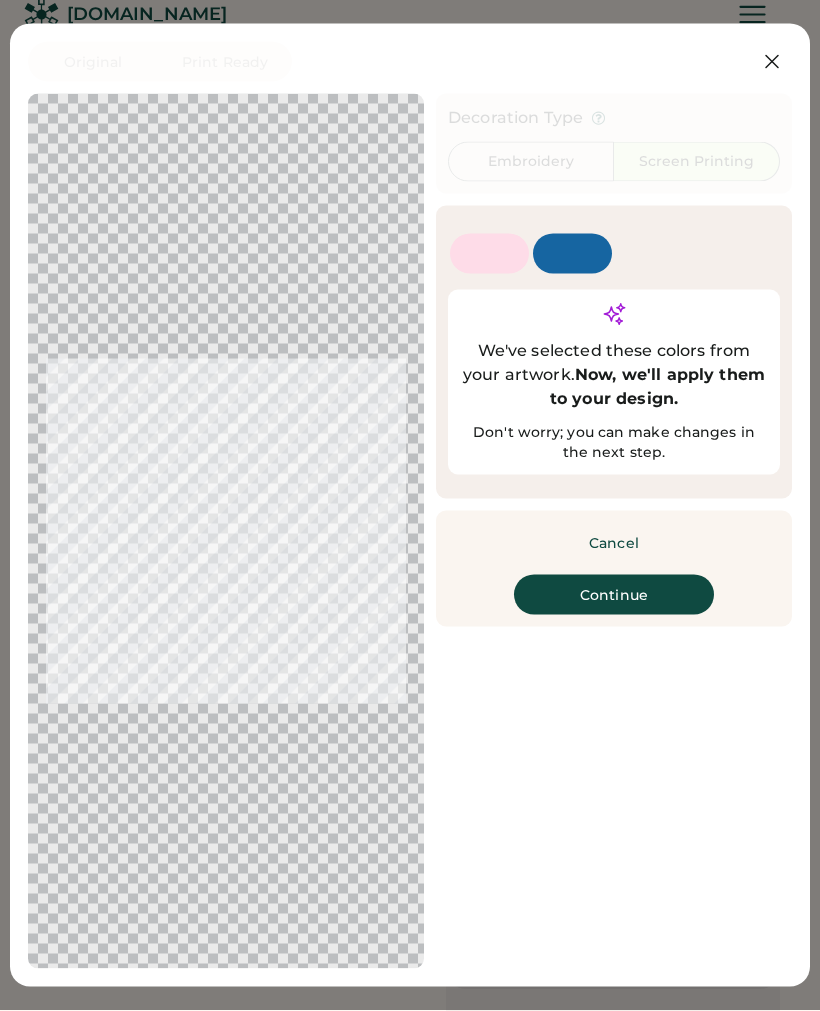 scroll, scrollTop: 0, scrollLeft: 0, axis: both 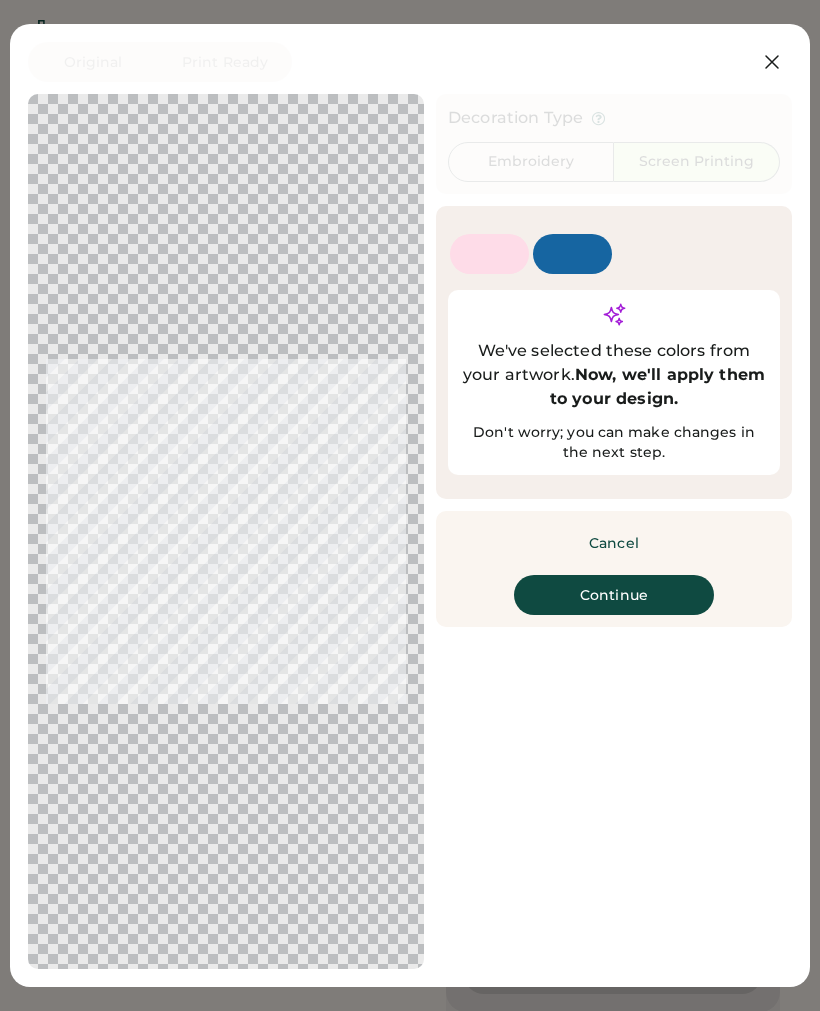 click on "Continue" at bounding box center [614, 595] 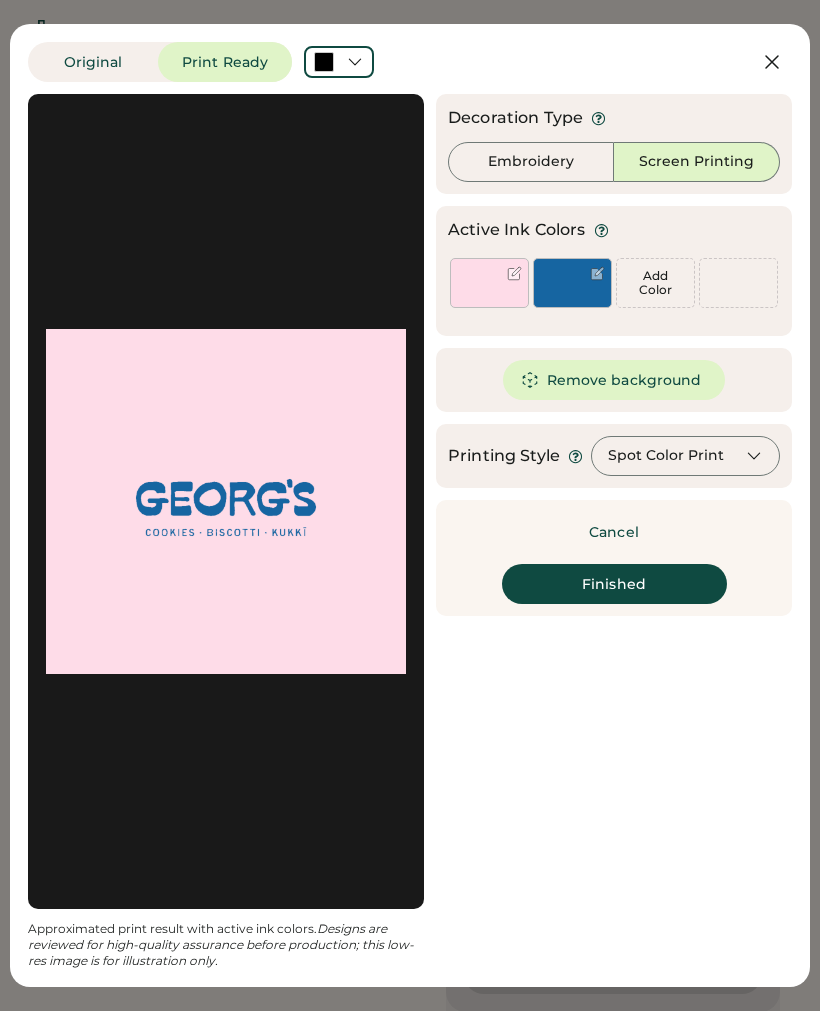click on "Remove background" at bounding box center (614, 380) 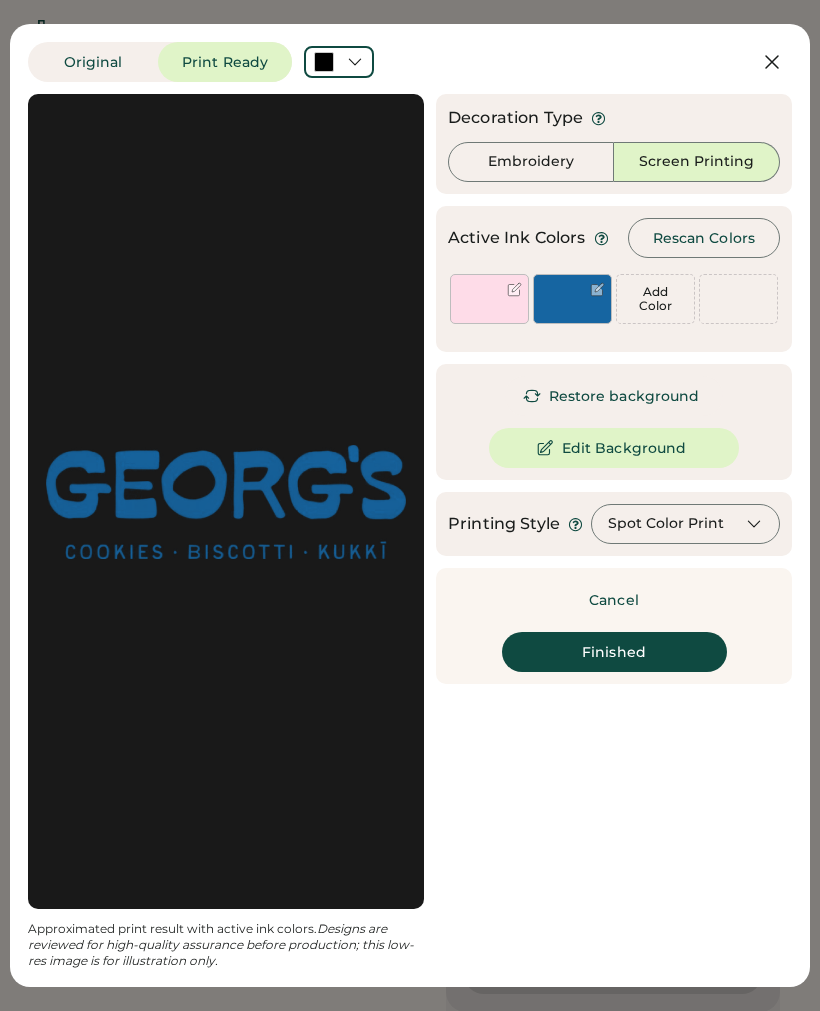 click on "Finished" at bounding box center [614, 652] 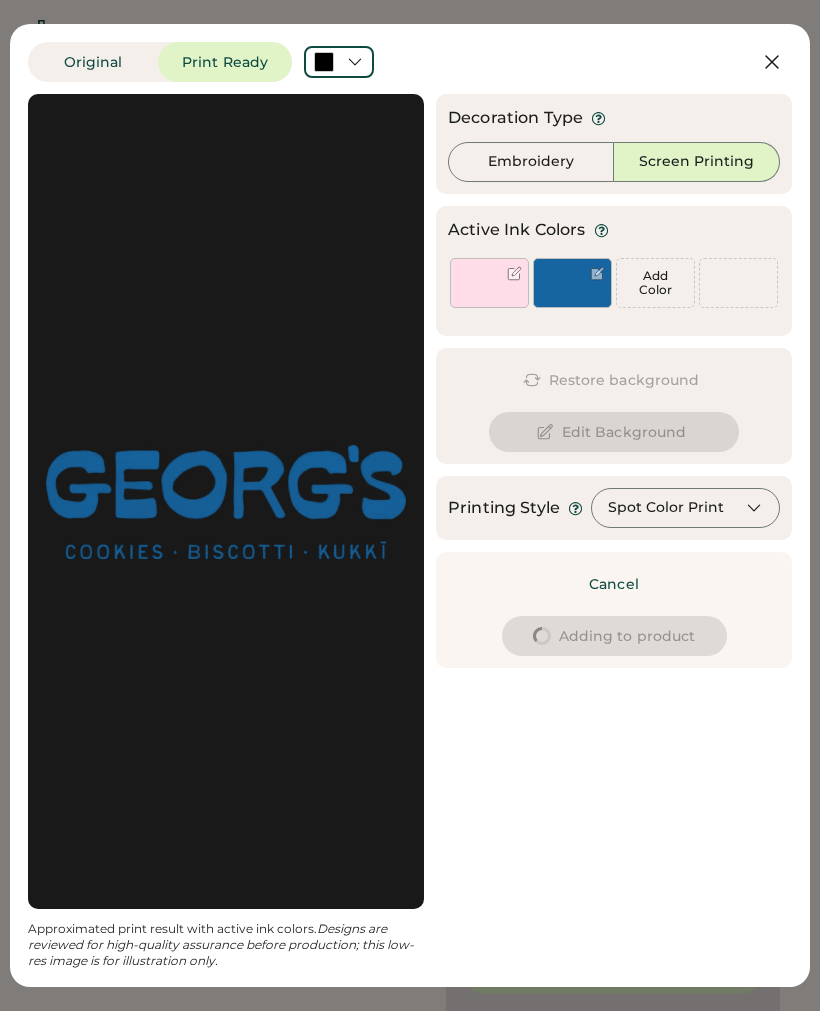 type on "****" 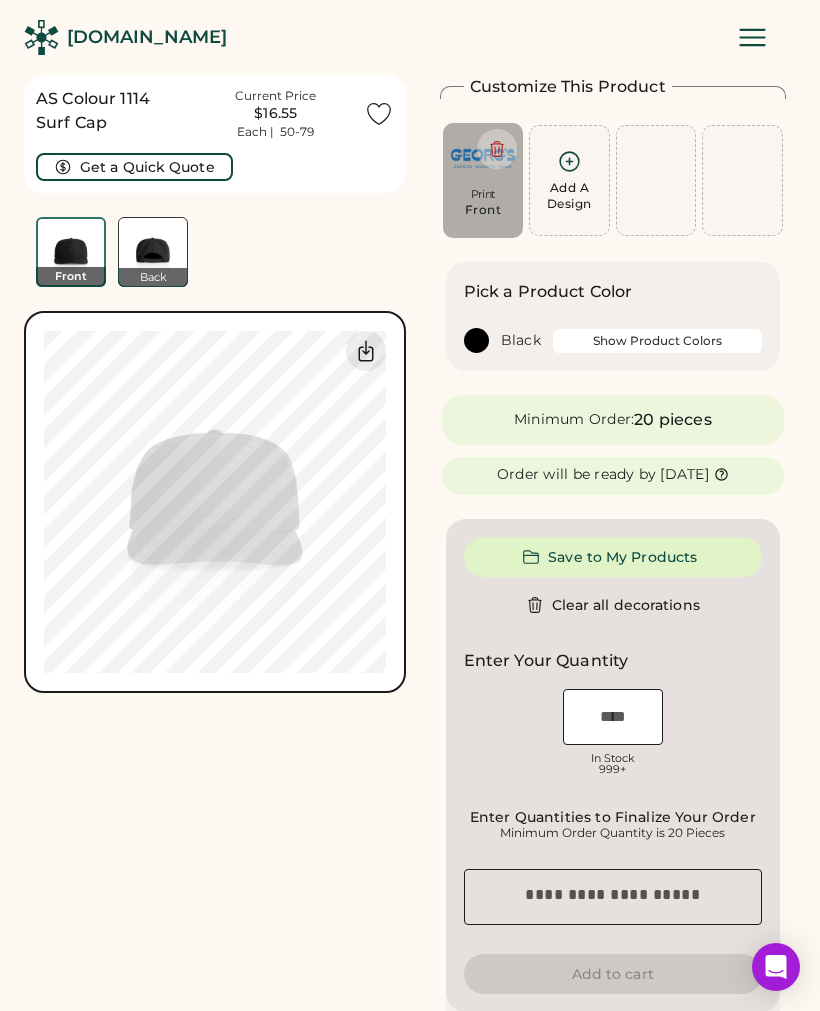 type on "****" 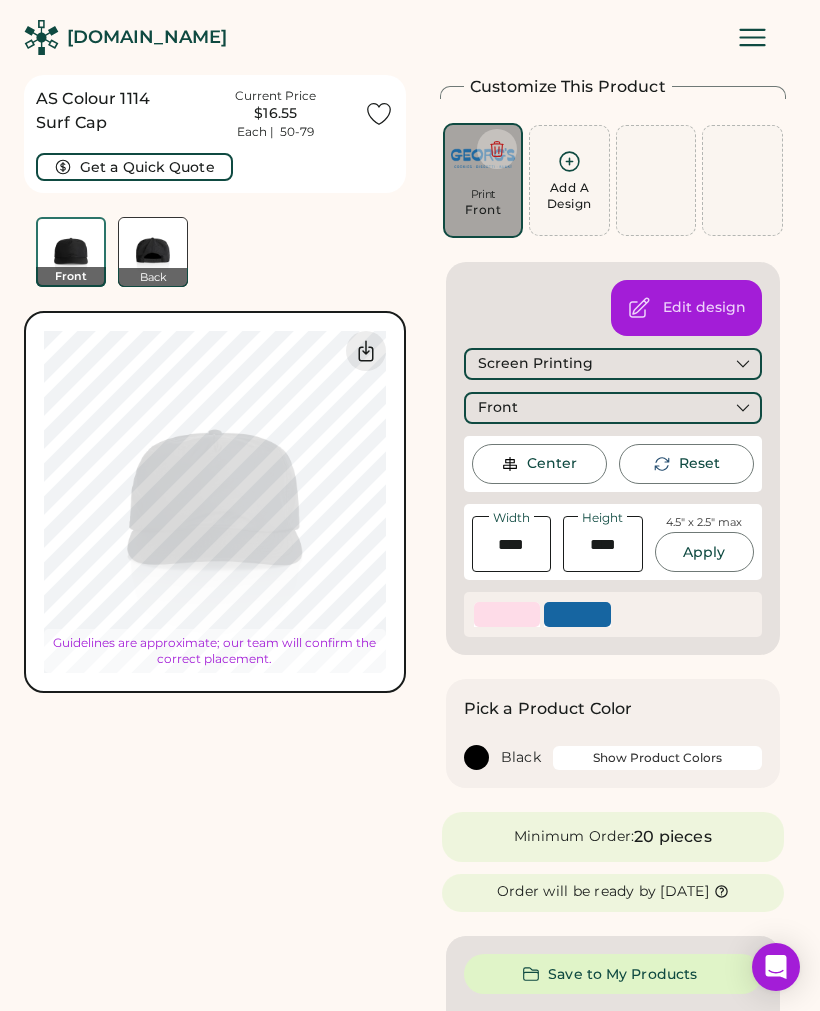 type on "****" 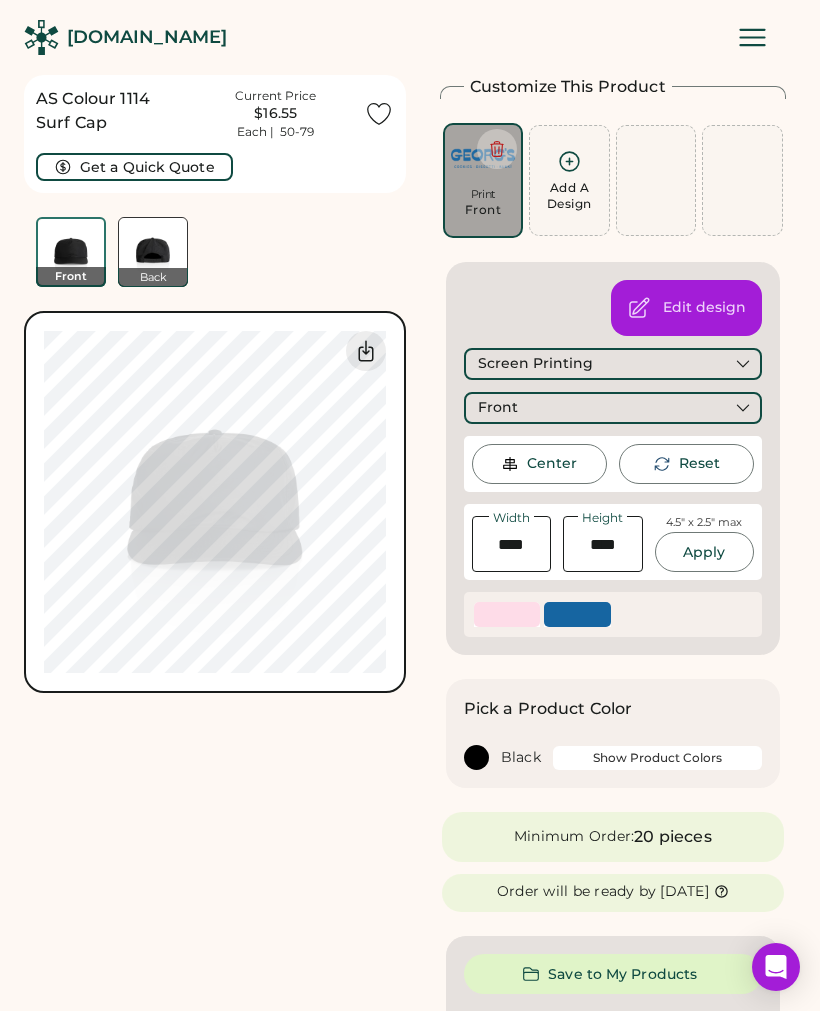 click on "AS Colour 1114 Surf Cap Current Price $16.55 Each |  50-79       Get a Quick Quote Front Back Switch to back Upload new design
SVG, Ai, PDF, EPS, PSD Non-preferred files:
PNG, JPG, TIFF Max File Size: 25MB Max Upload Size: 25MB    Guidelines are approximate; our team will confirm the correct placement. 0% 0%" at bounding box center [215, 1011] 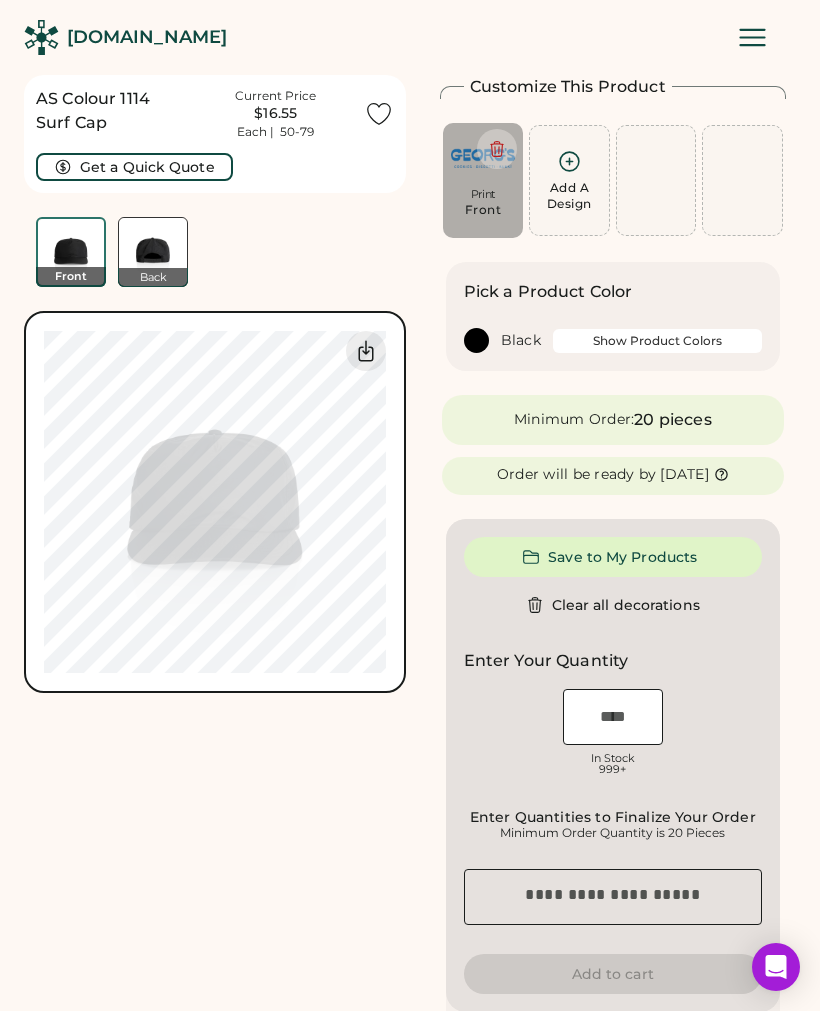 type on "****" 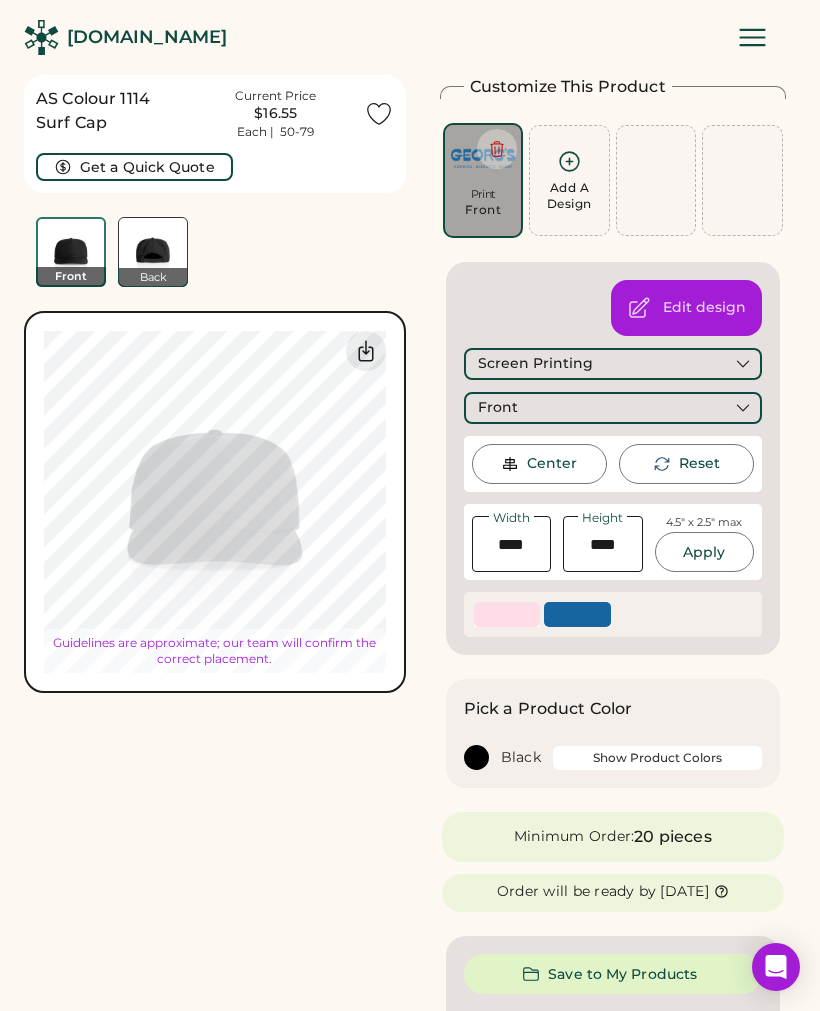 type on "****" 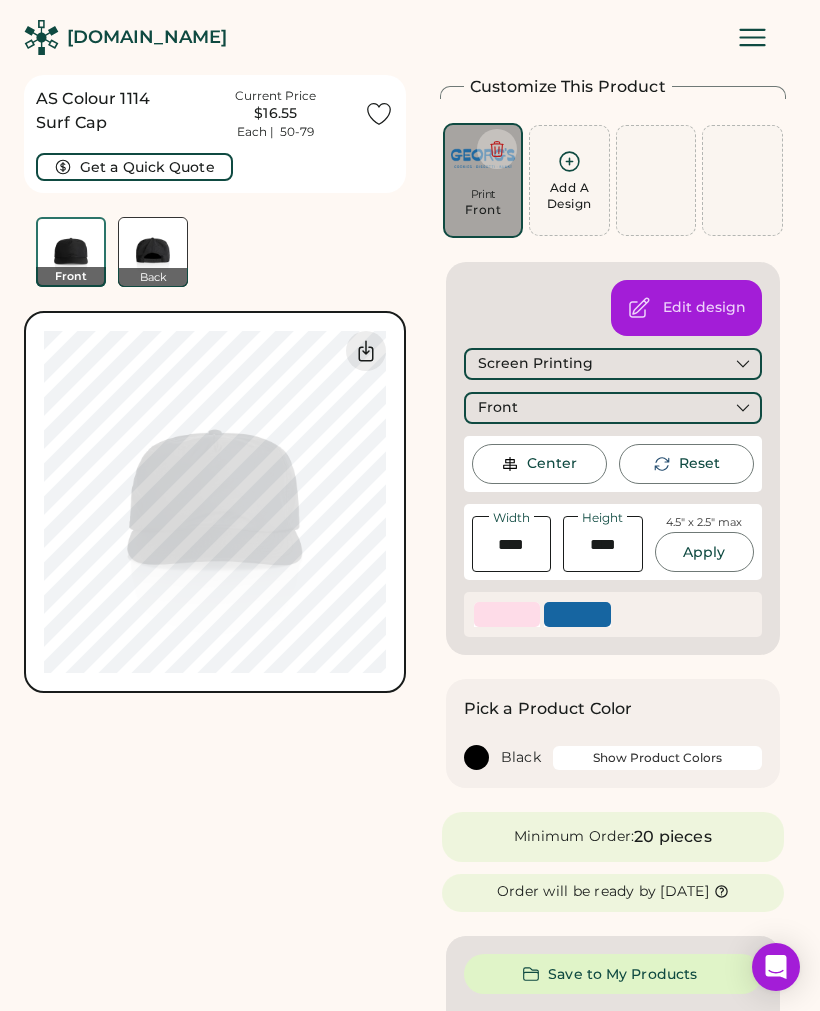 type on "****" 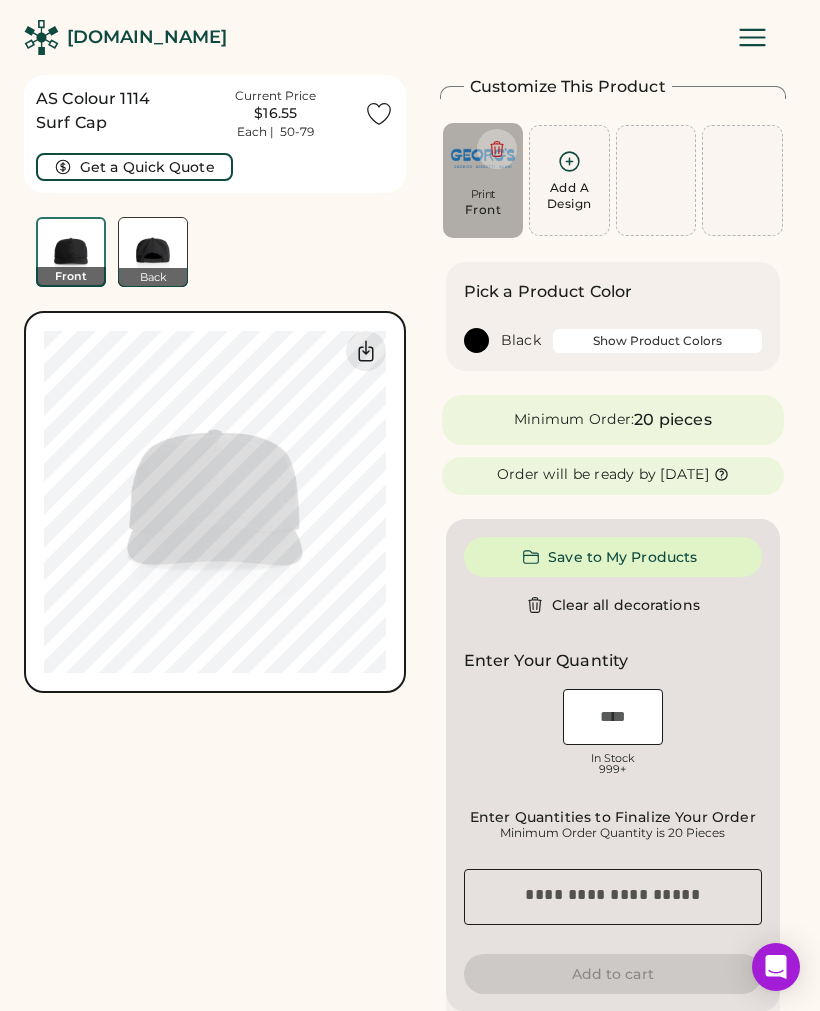 type on "****" 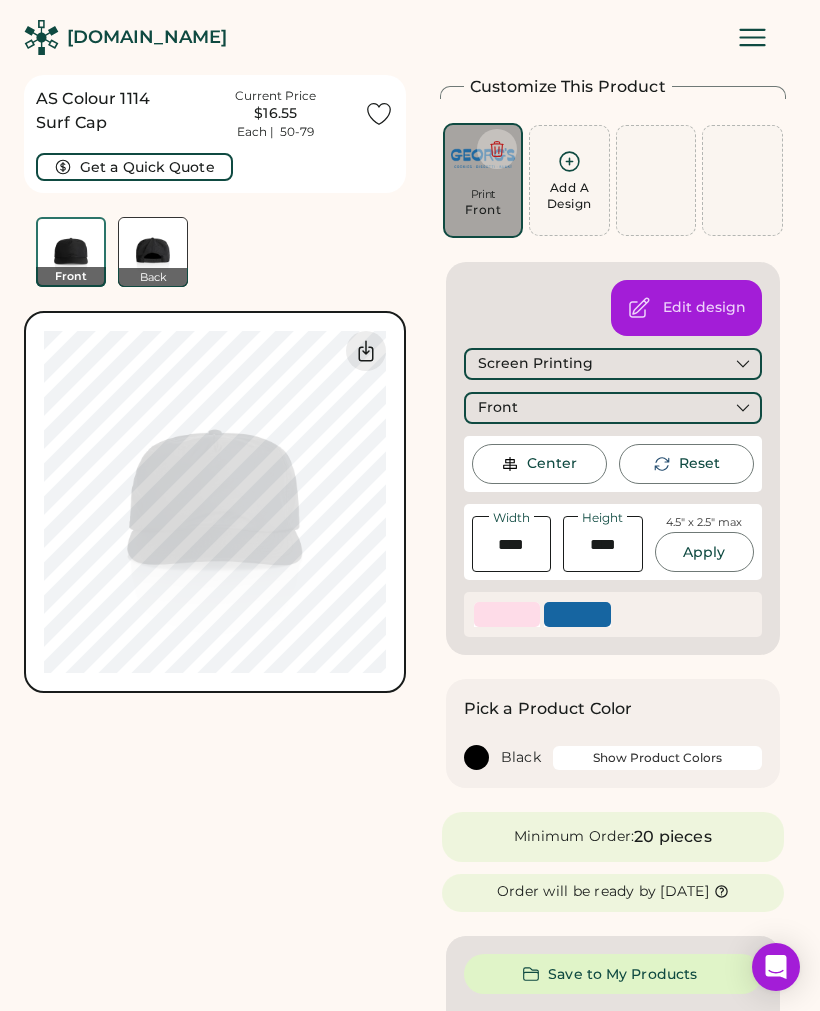 click on "Apply" at bounding box center [705, 552] 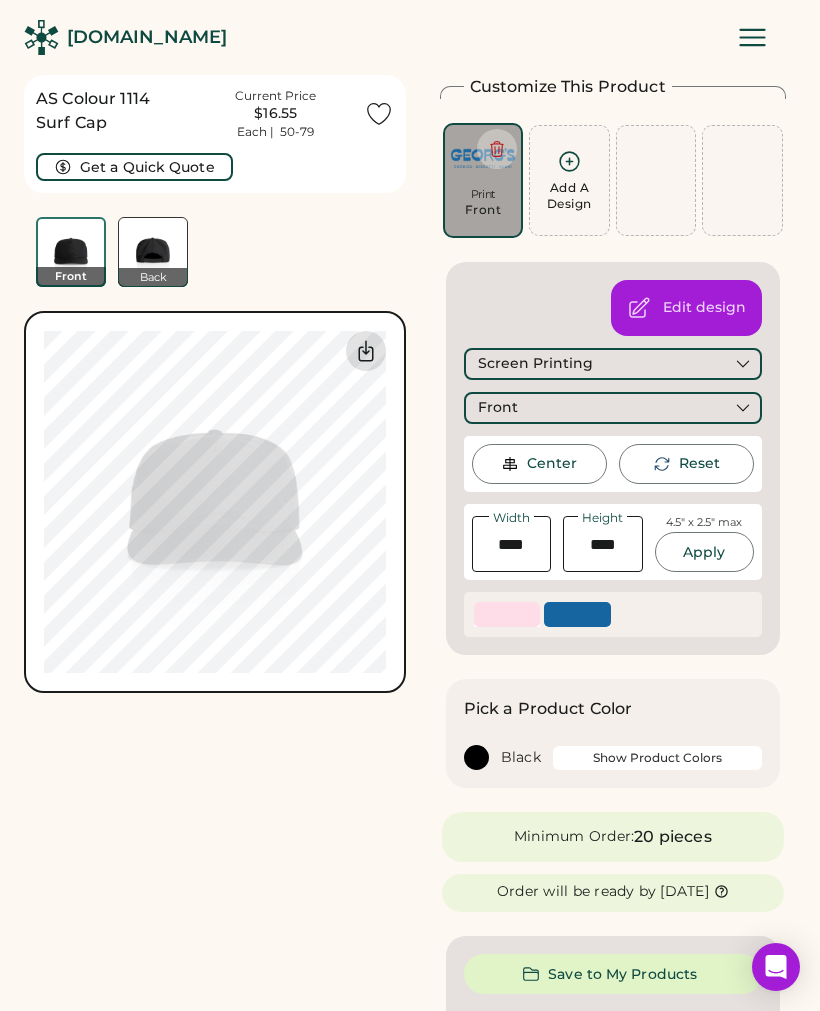 click 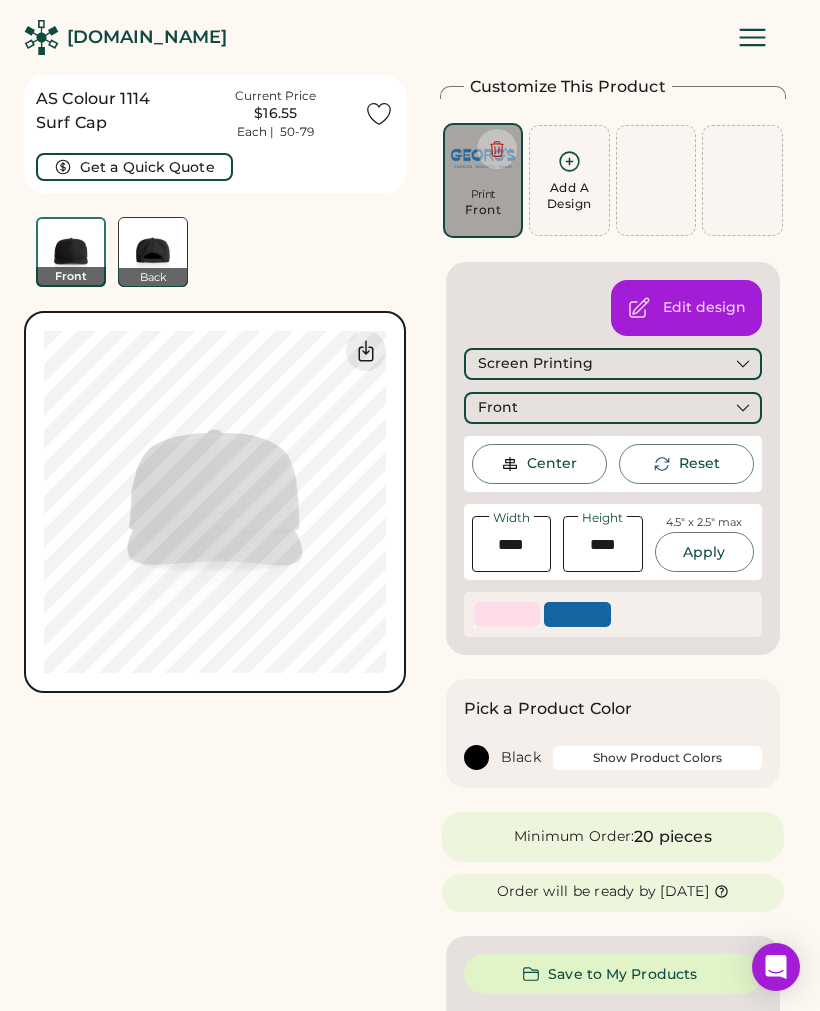 click at bounding box center [366, 351] 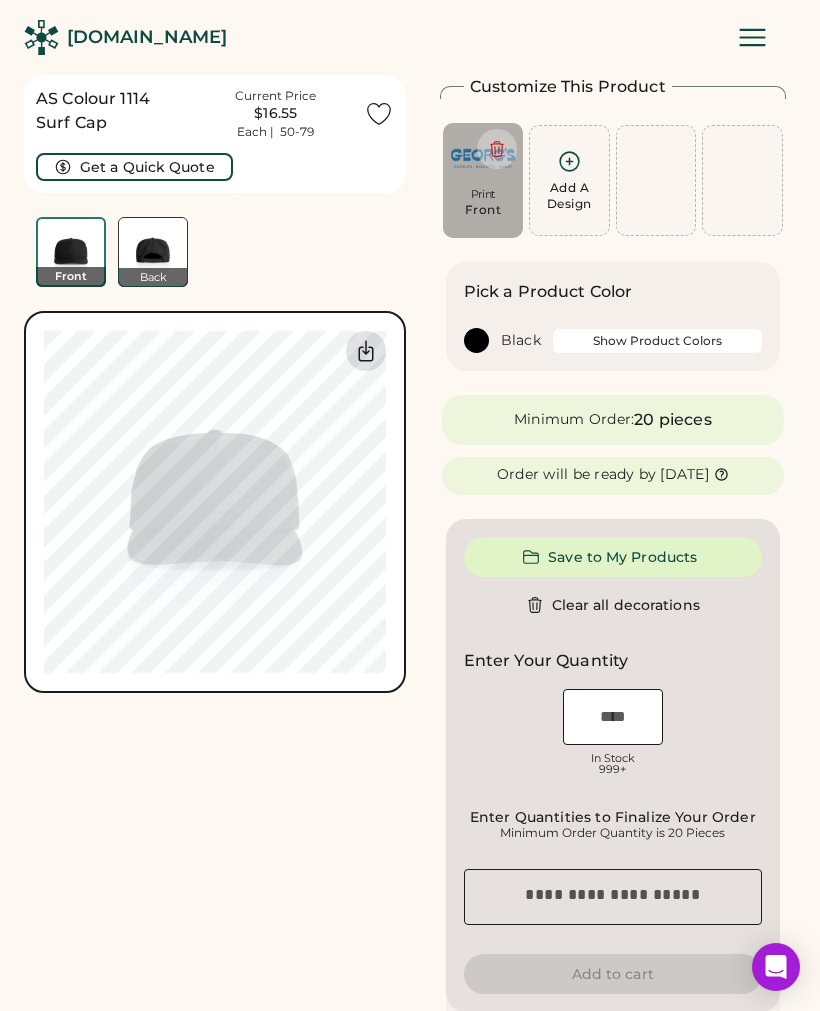 click at bounding box center [366, 351] 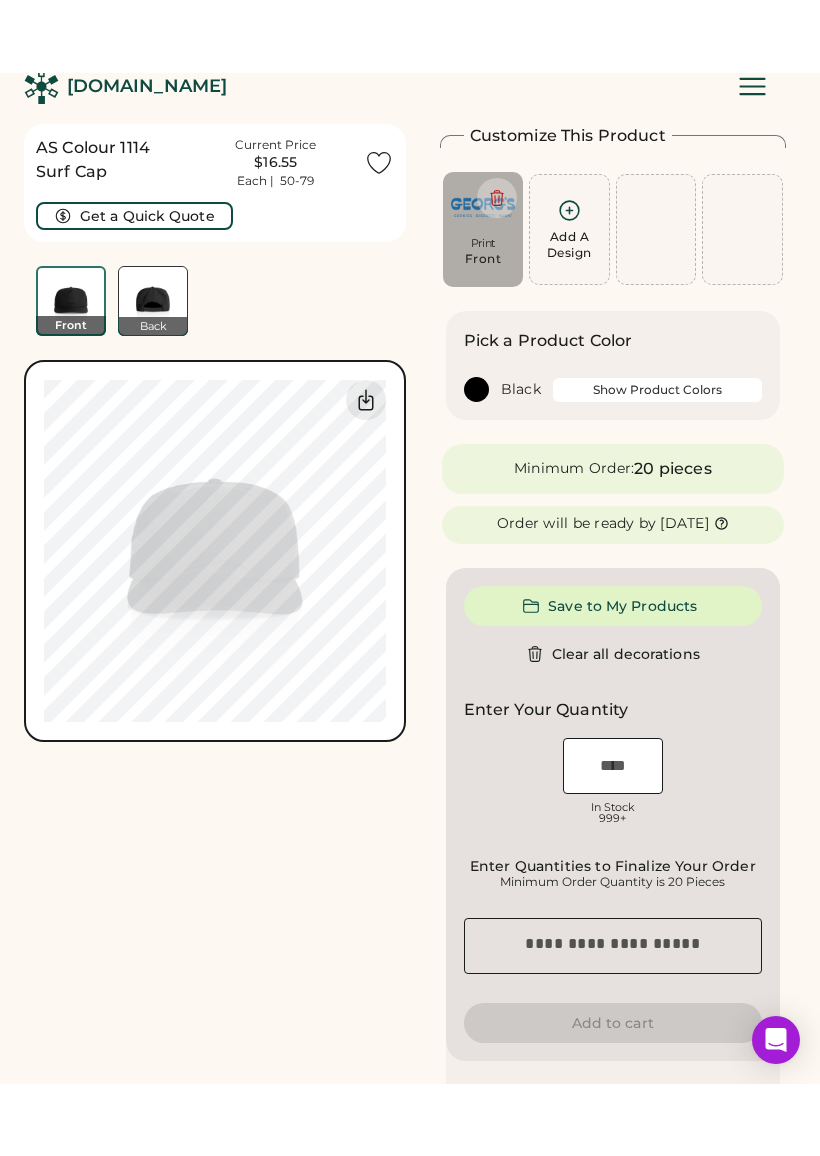 scroll, scrollTop: 0, scrollLeft: 0, axis: both 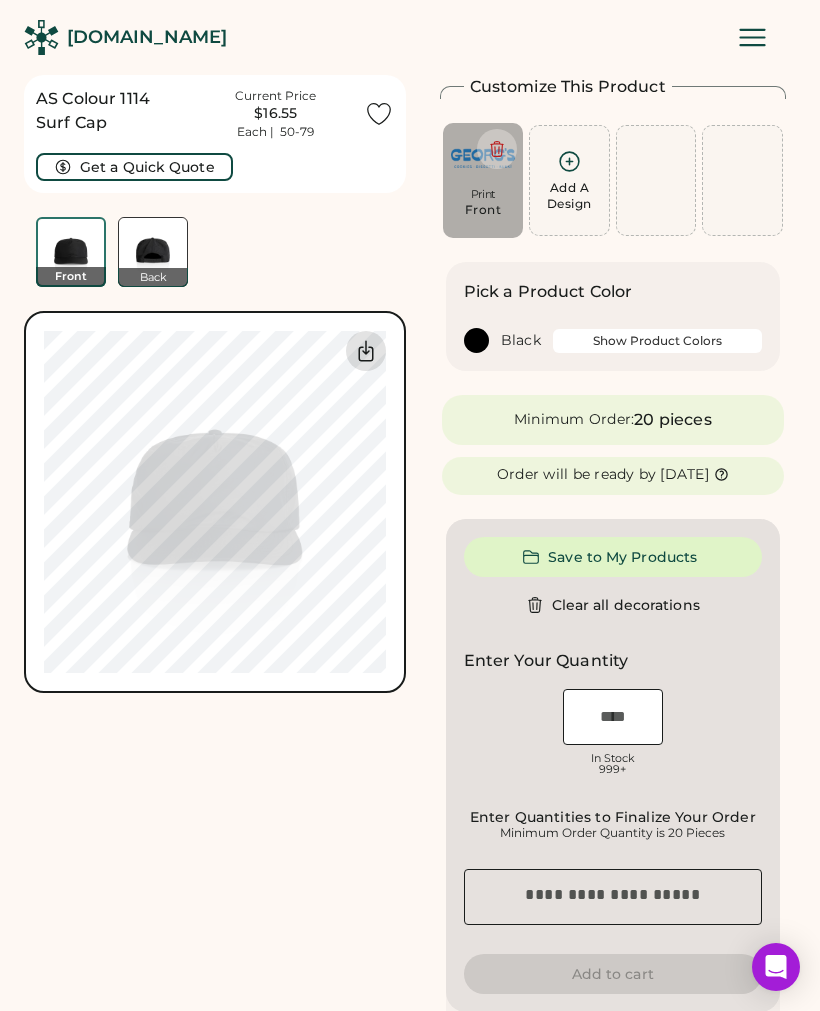 click 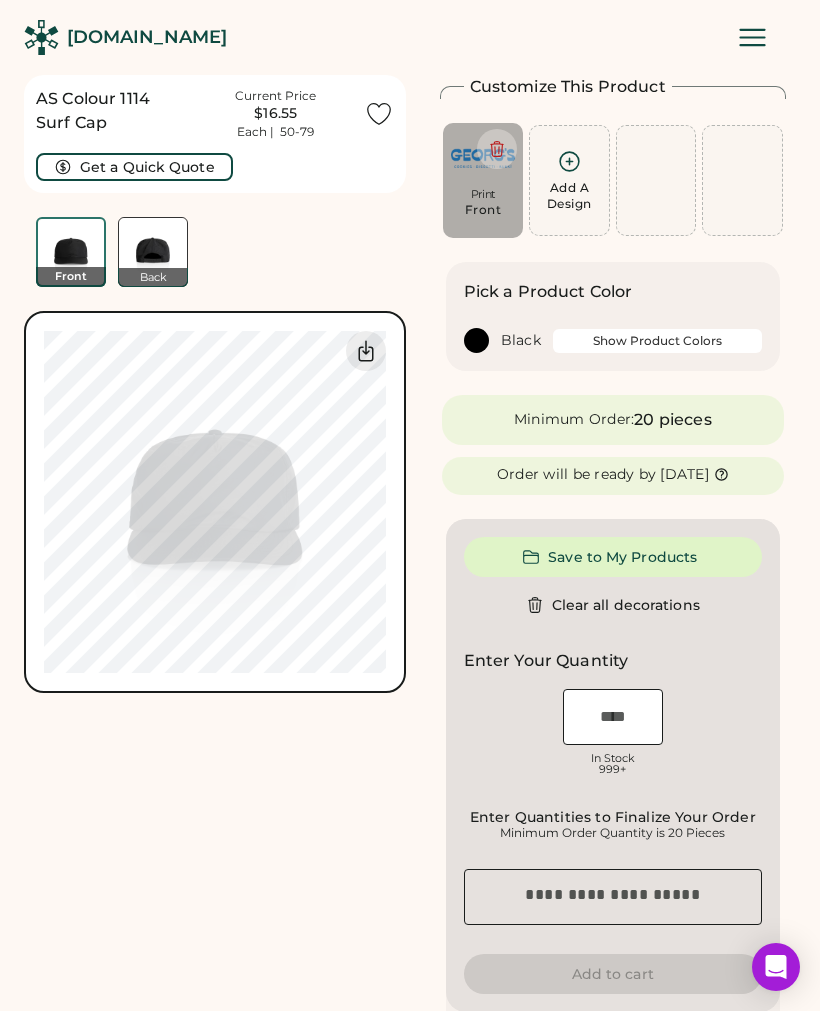 click on "AS Colour 1114 Surf Cap Current Price $16.55 Each |  50-79       Get a Quick Quote Front Back" at bounding box center [215, 181] 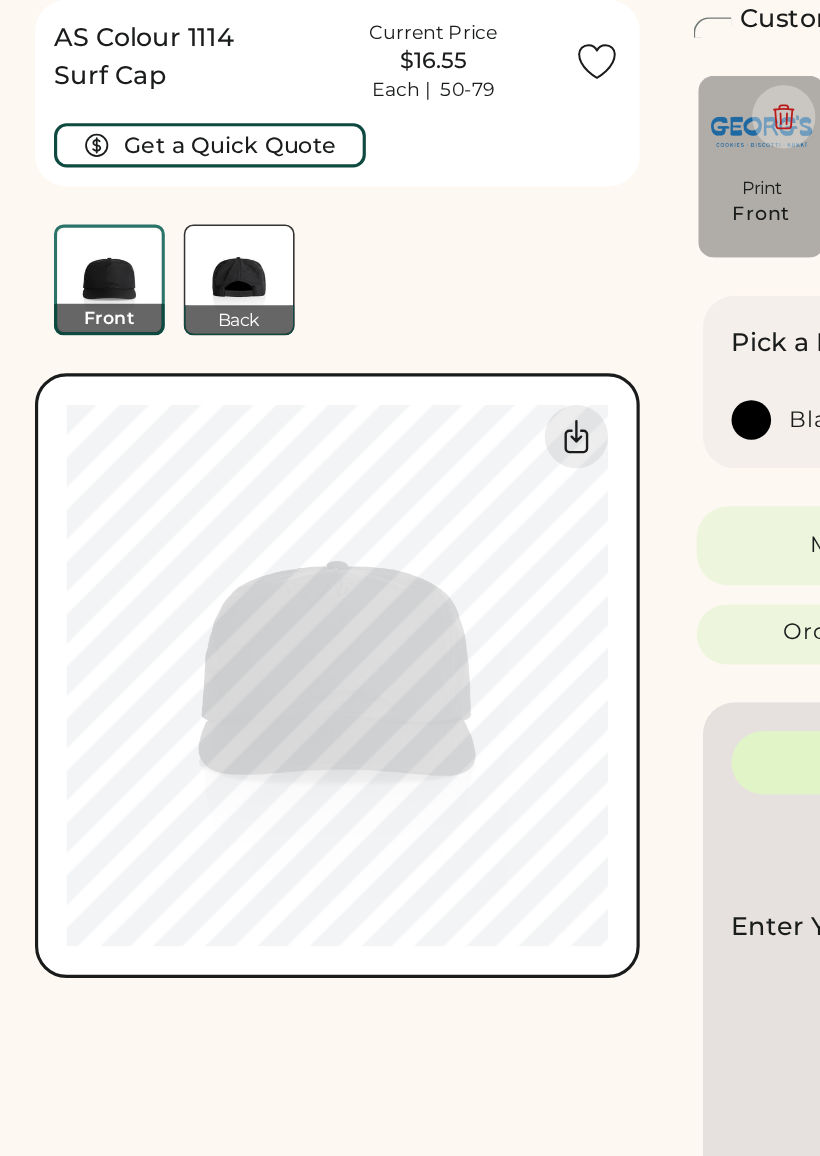 type on "****" 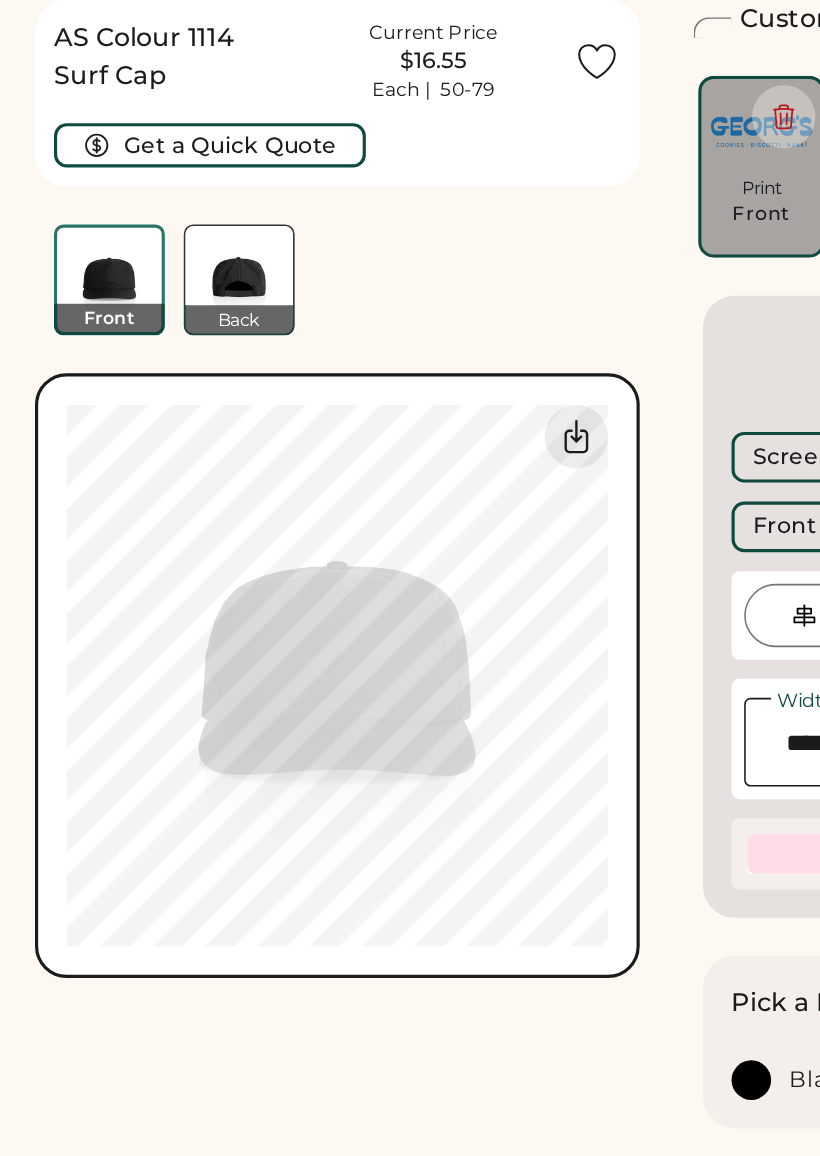 type on "****" 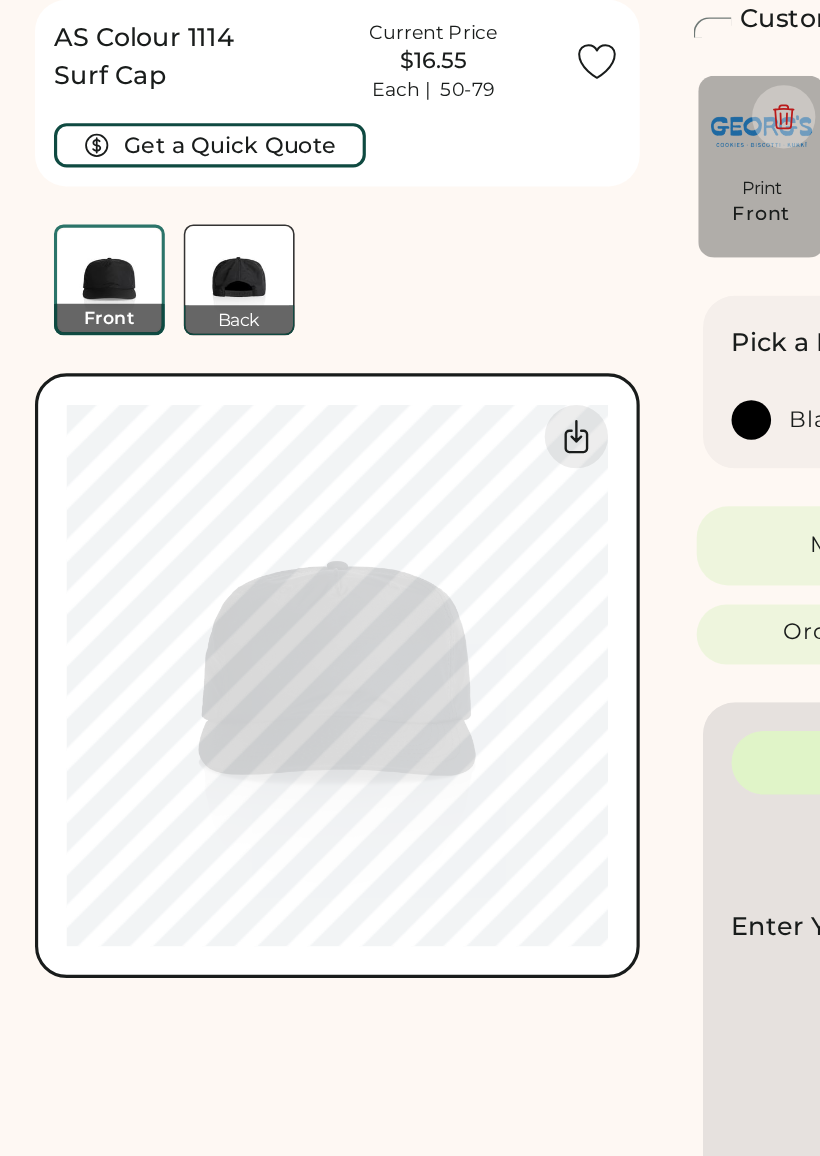 type on "****" 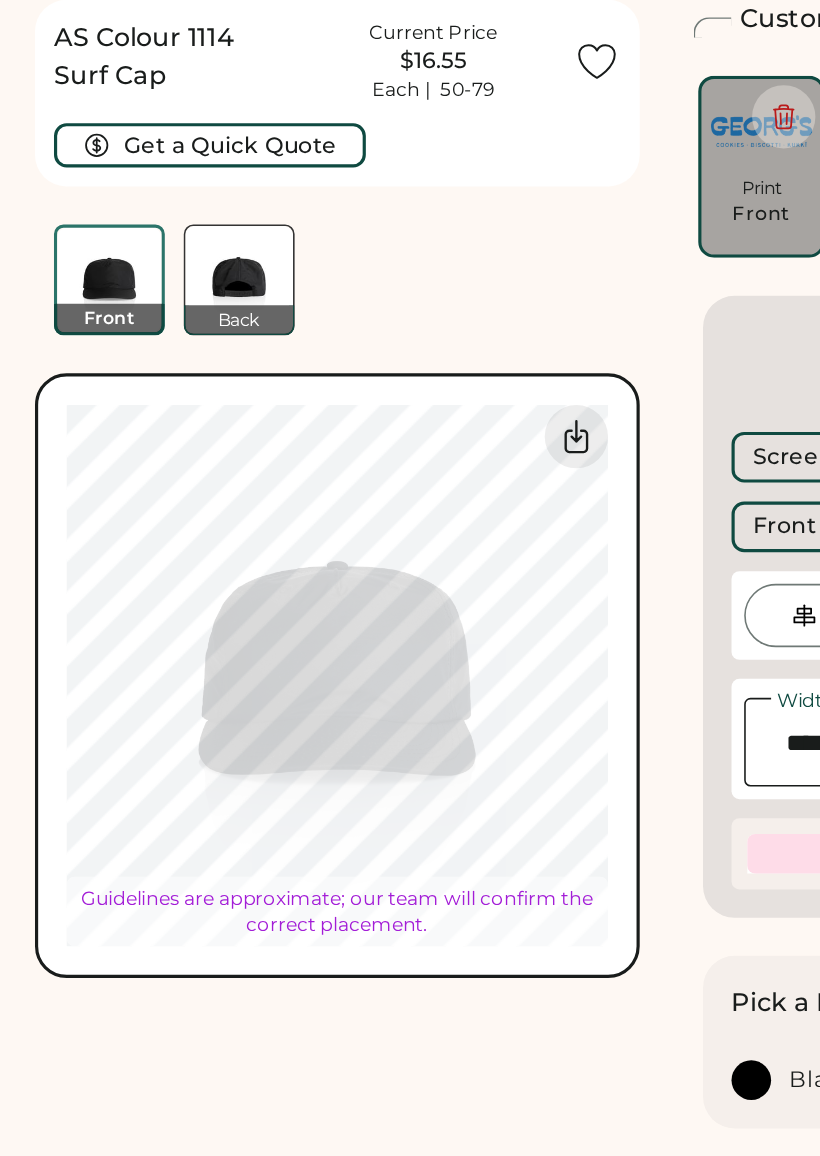 type on "****" 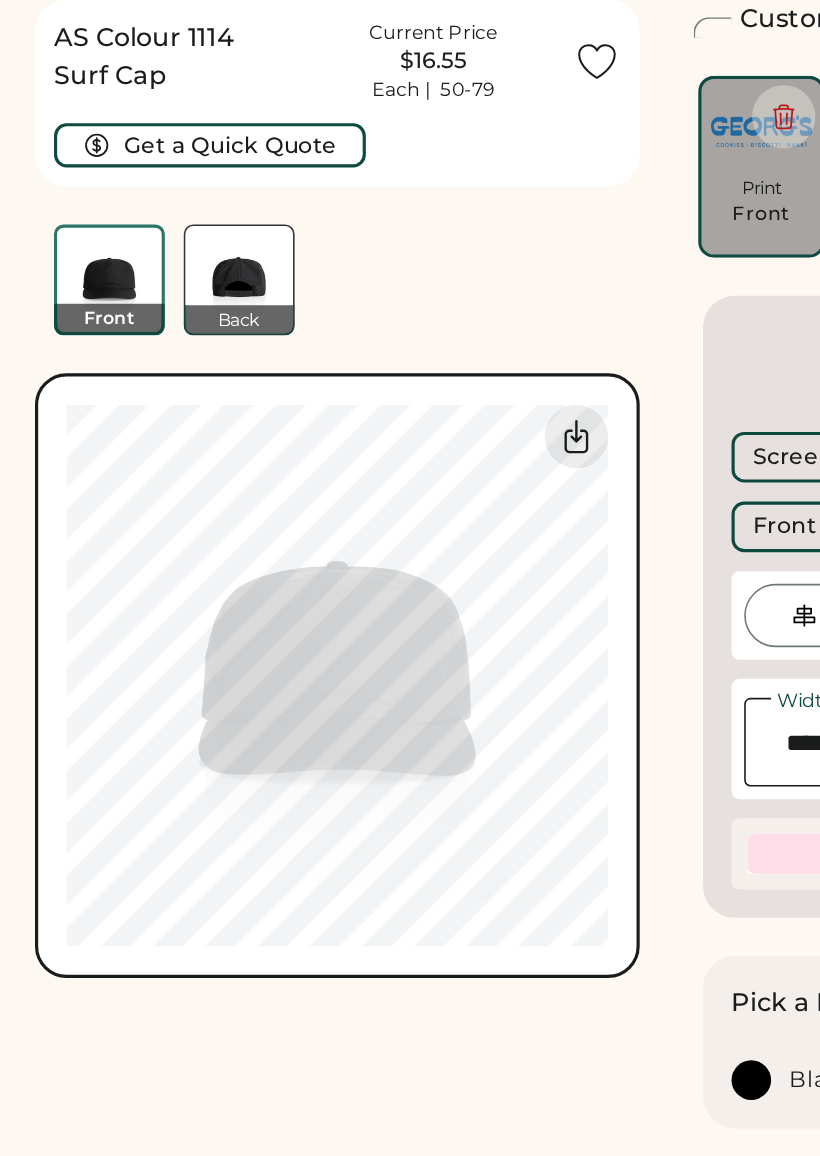 click on "AS Colour 1114 Surf Cap Current Price $16.55 Each |  50-79       Get a Quick Quote Front Back Switch to back Upload new design
SVG, Ai, PDF, EPS, PSD Non-preferred files:
PNG, JPG, TIFF Max File Size: 25MB Max Upload Size: 25MB    Guidelines are approximate; our team will confirm the correct placement. 0% 0%    Customize This Product    Add A
Design Print Front       Add A
Design    Edit design Screen Printing    Front    Center    Reset Width Height 4.5" x 2.5" max Apply SELECT
A COLOR Pick a Product Color Black Show Product Colors Minimum Order:  20 pieces Order will be ready by [DATE]        Save to My Products    Clear all decorations Enter Your Quantity OSFM In Stock
999+ Enter Quantities to Finalize Your Order Minimum Order Quantity is 20 Pieces Special instructions Add to cart This price includes: ✓ 2 Color Front Screen Print    How does pricing work? Quantity Price each 20-29 $21.40 30-49 $18.75 50-79 $16.55 80-99 $15.50 100-149 $14.65 150-299 $14.30       View more price breaks" at bounding box center [410, 1011] 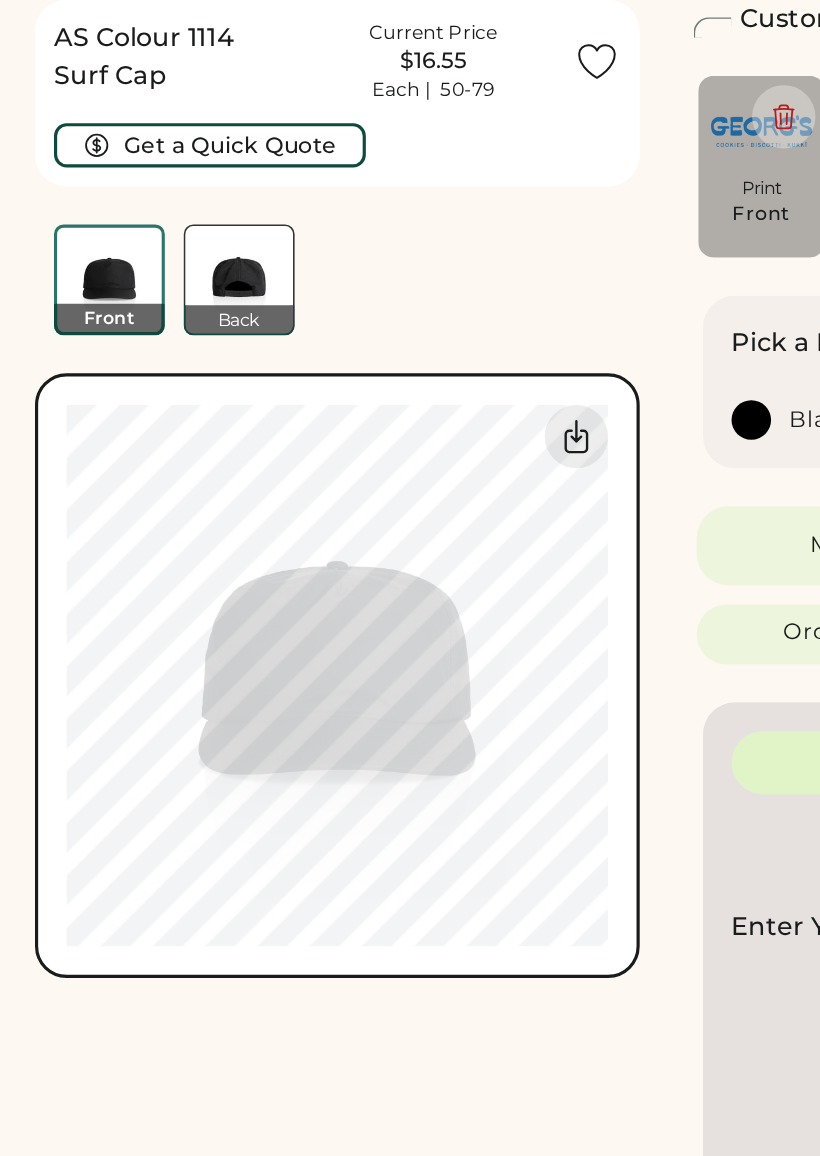 type on "****" 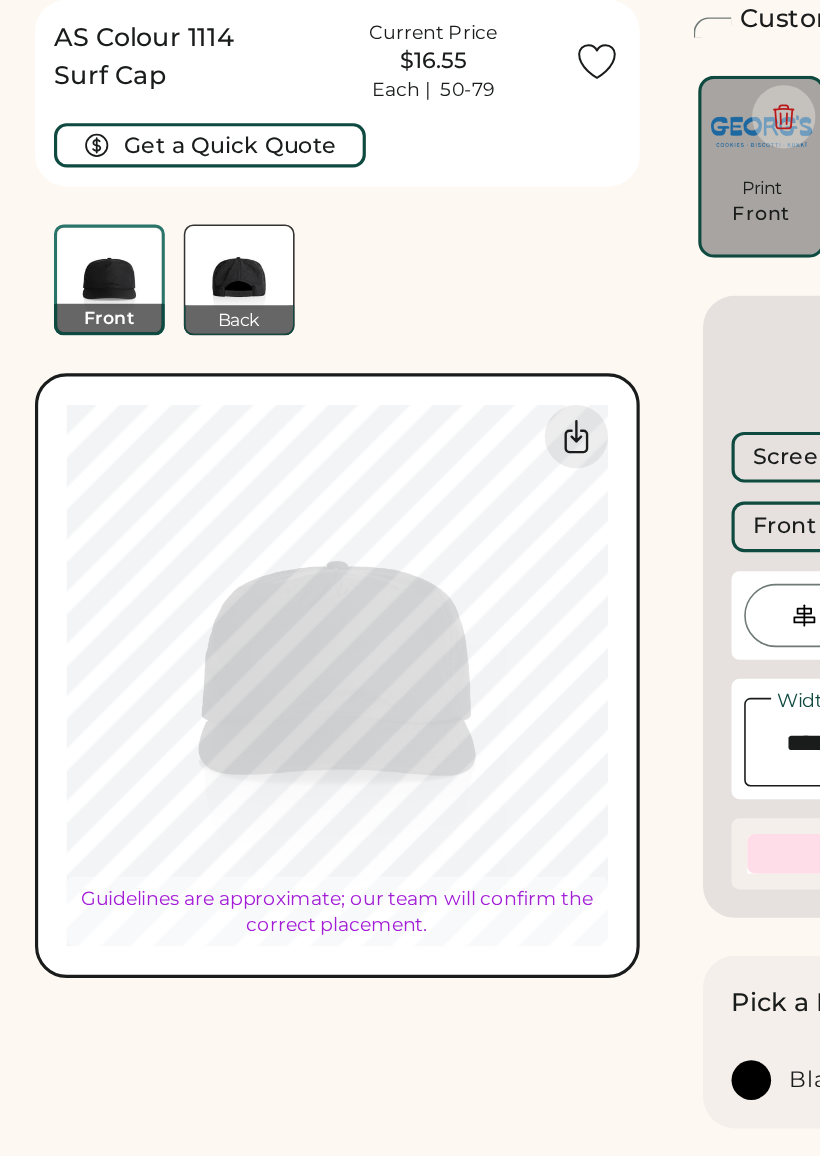 type on "****" 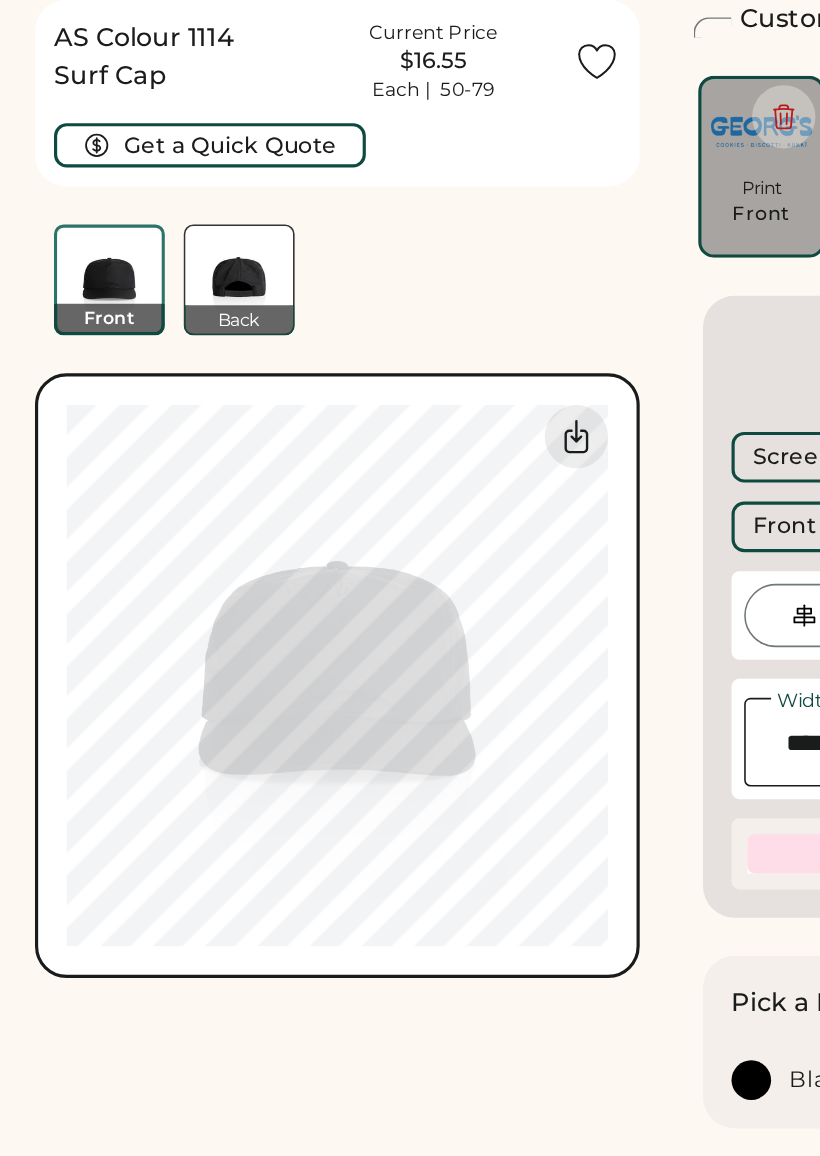 type on "****" 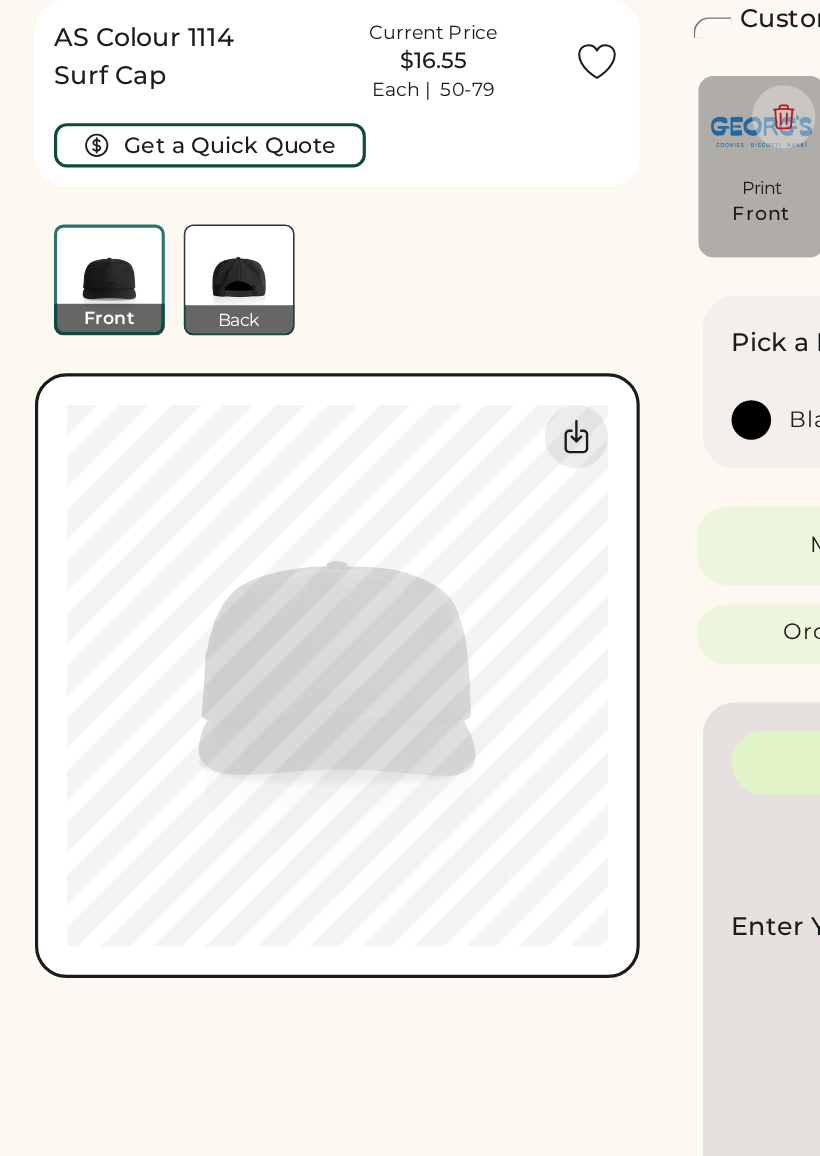 type on "****" 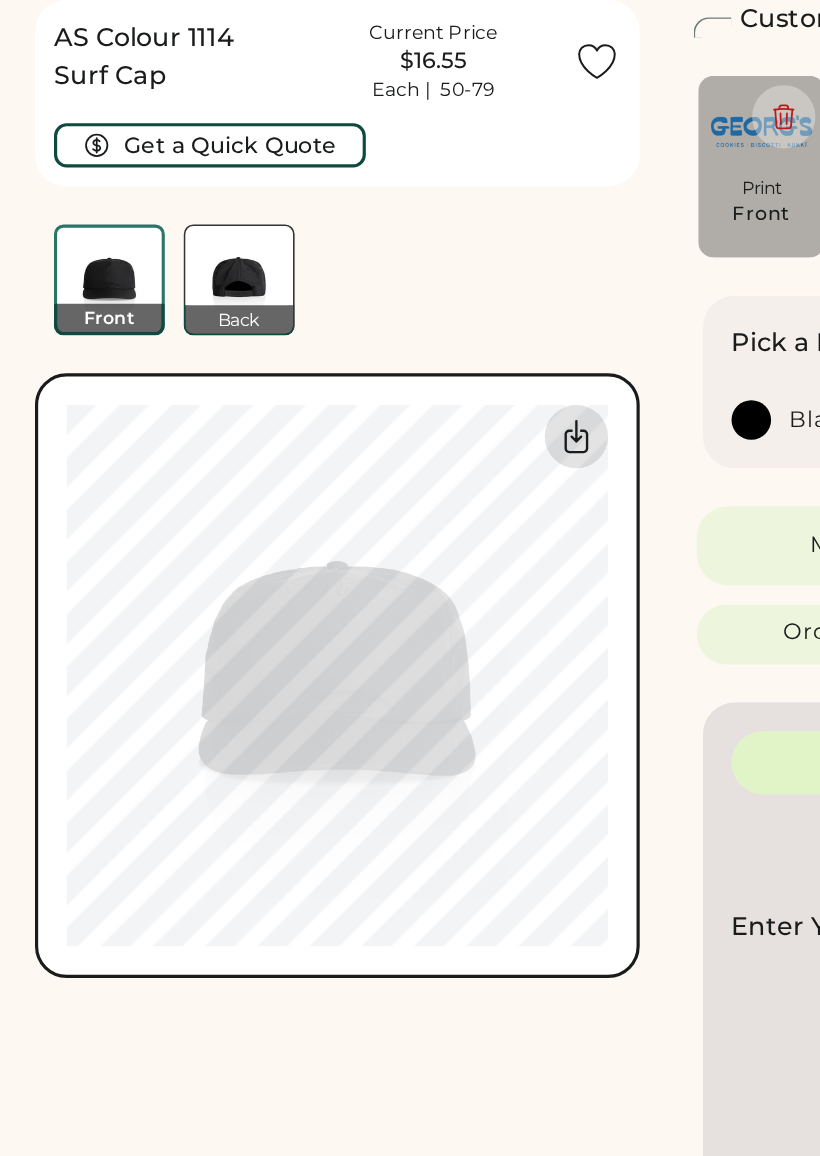 click 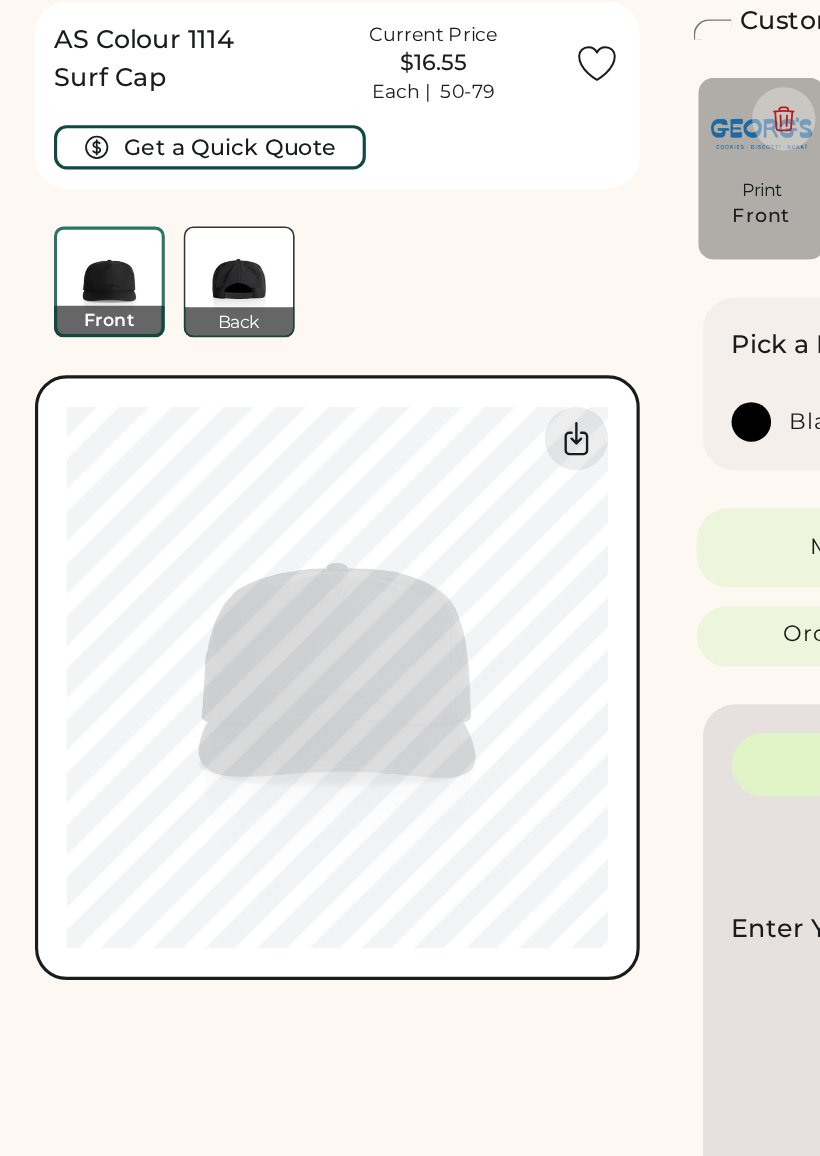 click at bounding box center (153, 252) 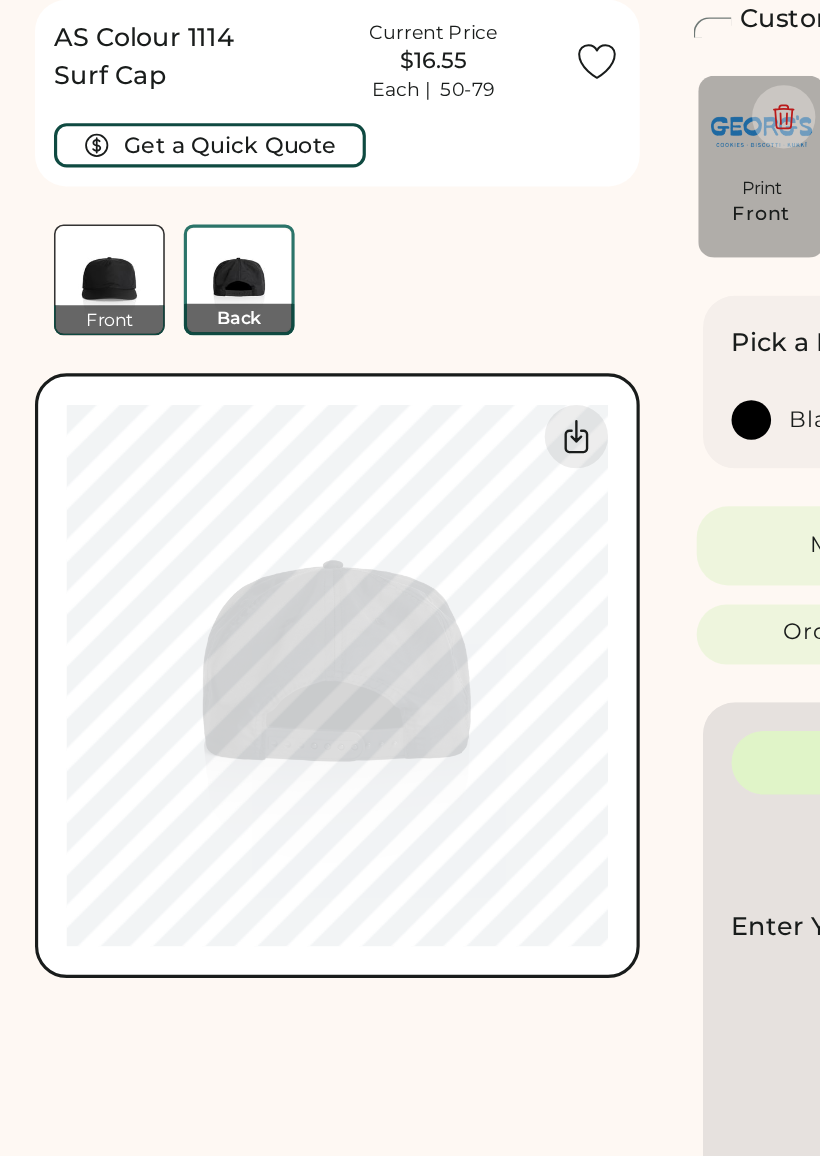 click at bounding box center (153, 252) 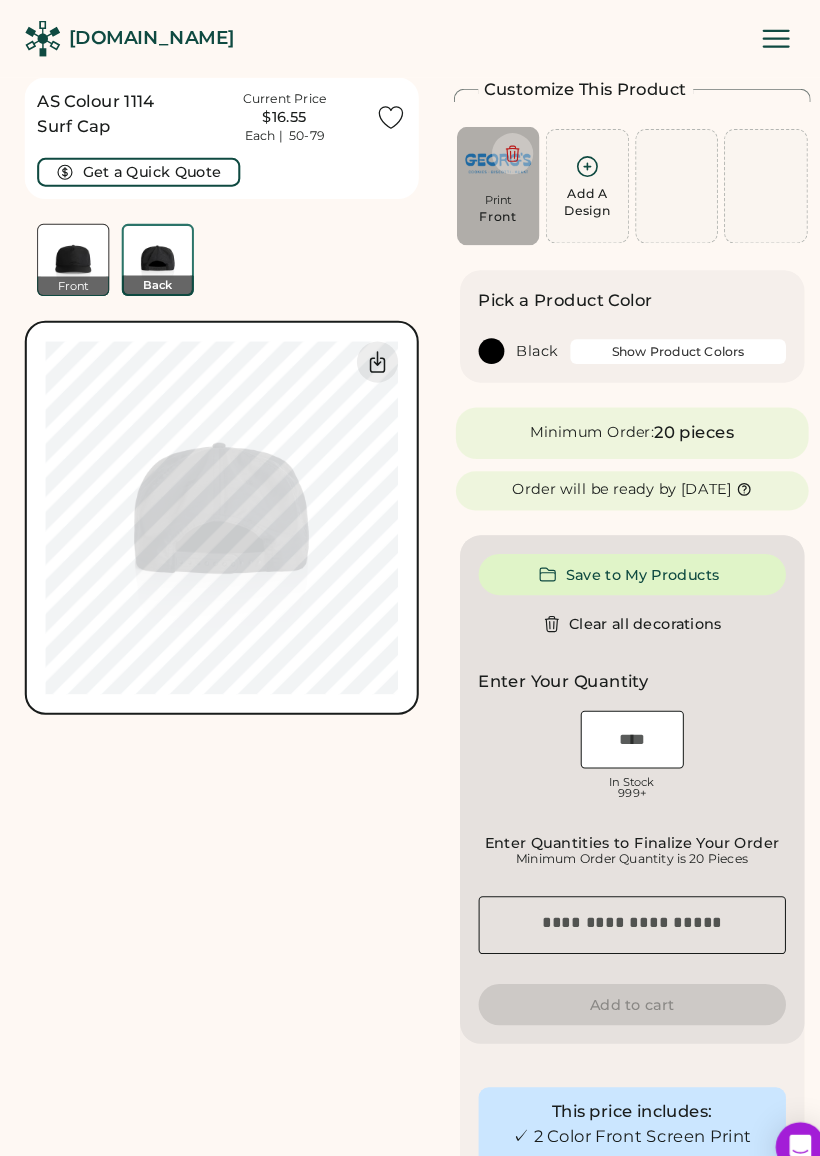 click at bounding box center [613, 717] 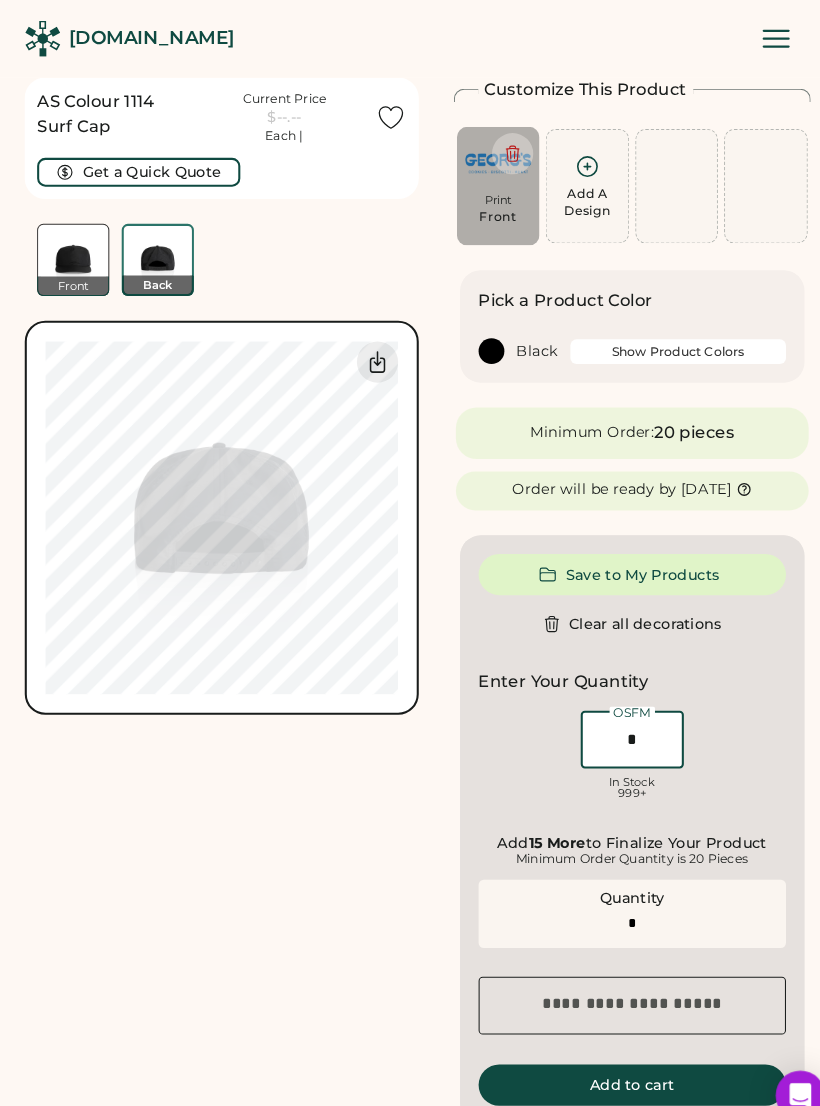 type on "**" 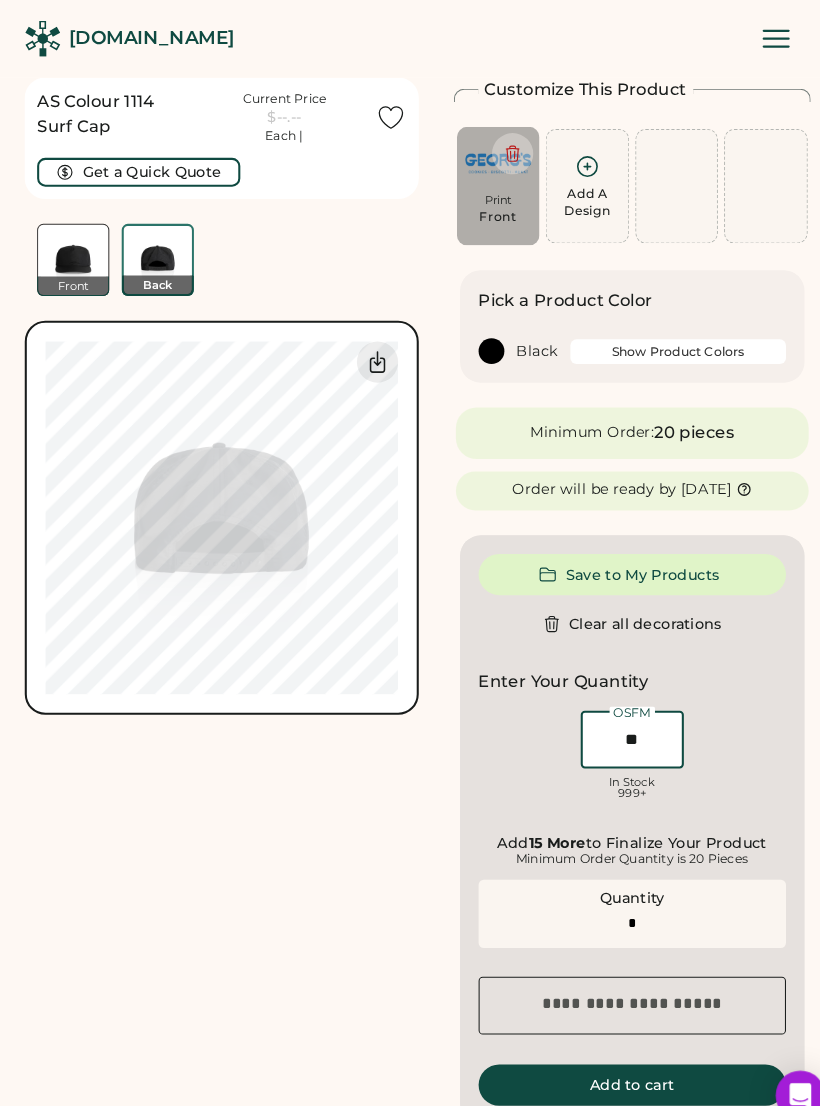 type on "**" 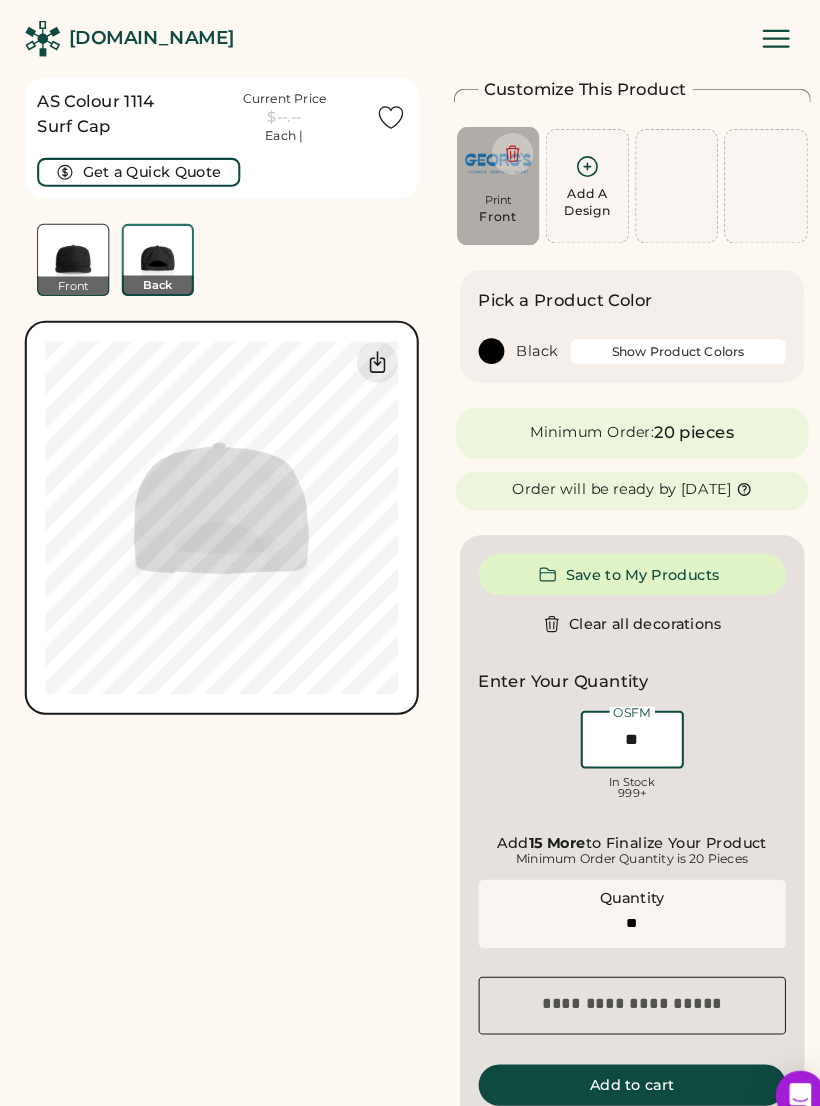 type on "******" 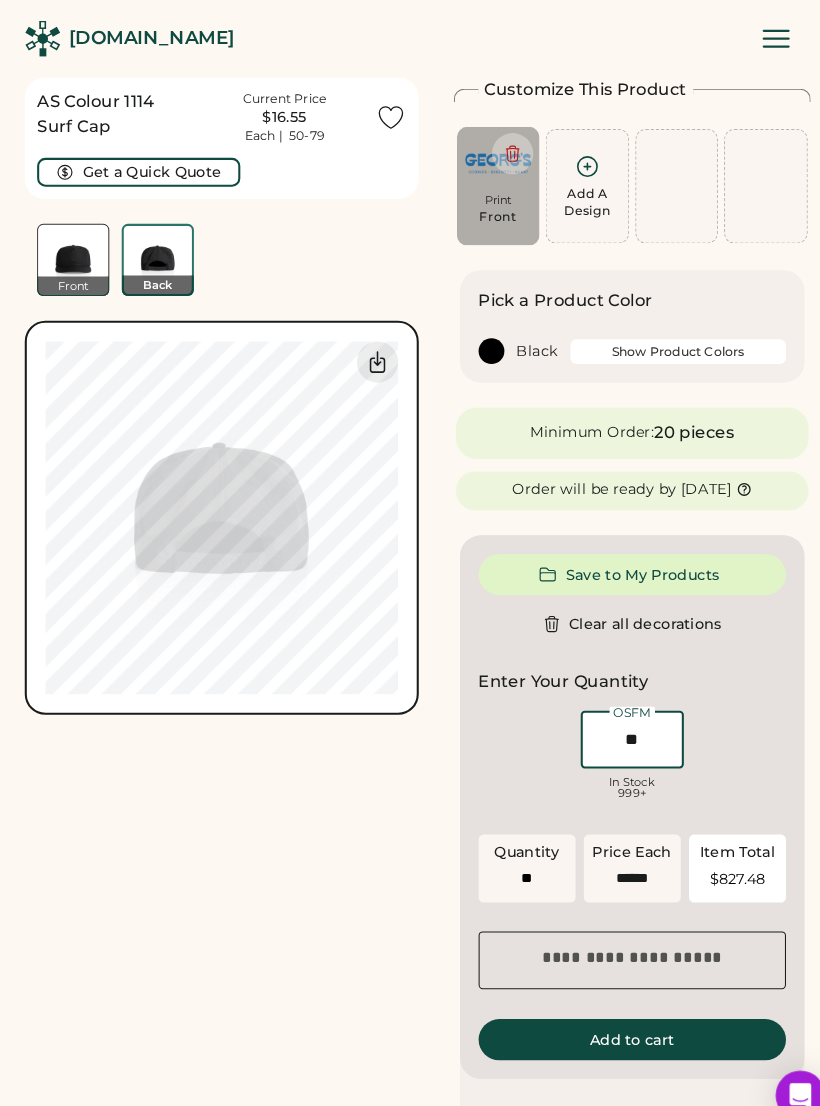 type on "**" 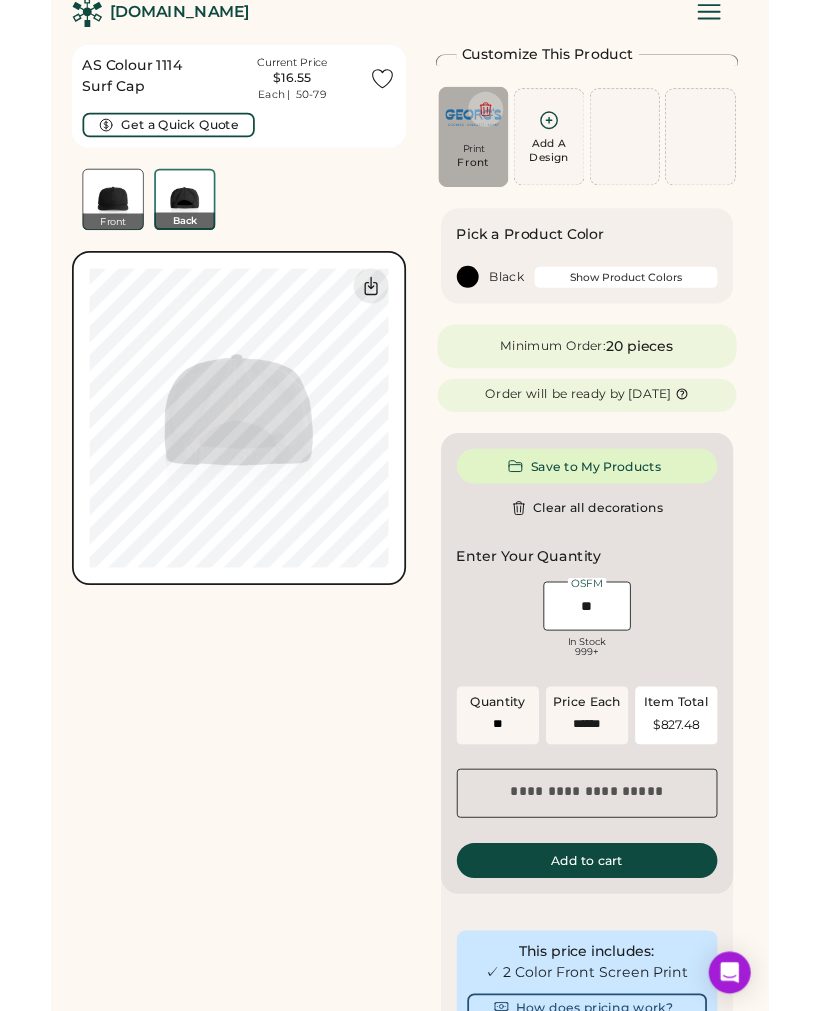 scroll, scrollTop: 0, scrollLeft: 0, axis: both 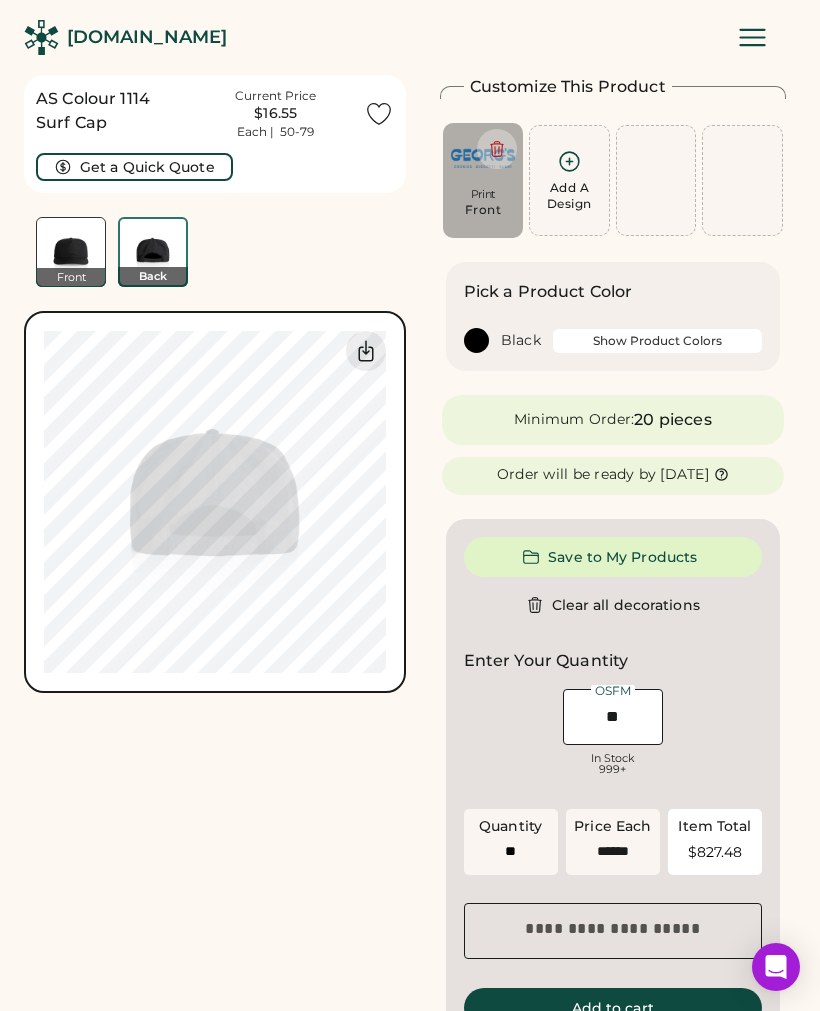 click on "Back" at bounding box center [153, 277] 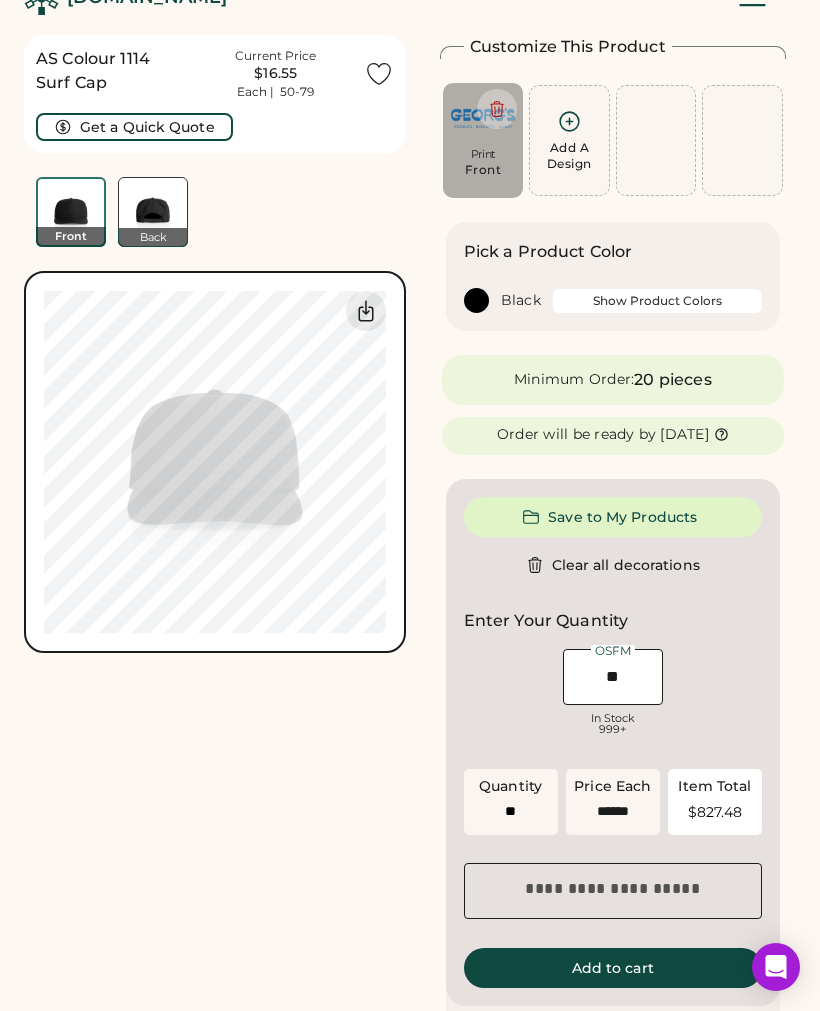 scroll, scrollTop: 75, scrollLeft: 0, axis: vertical 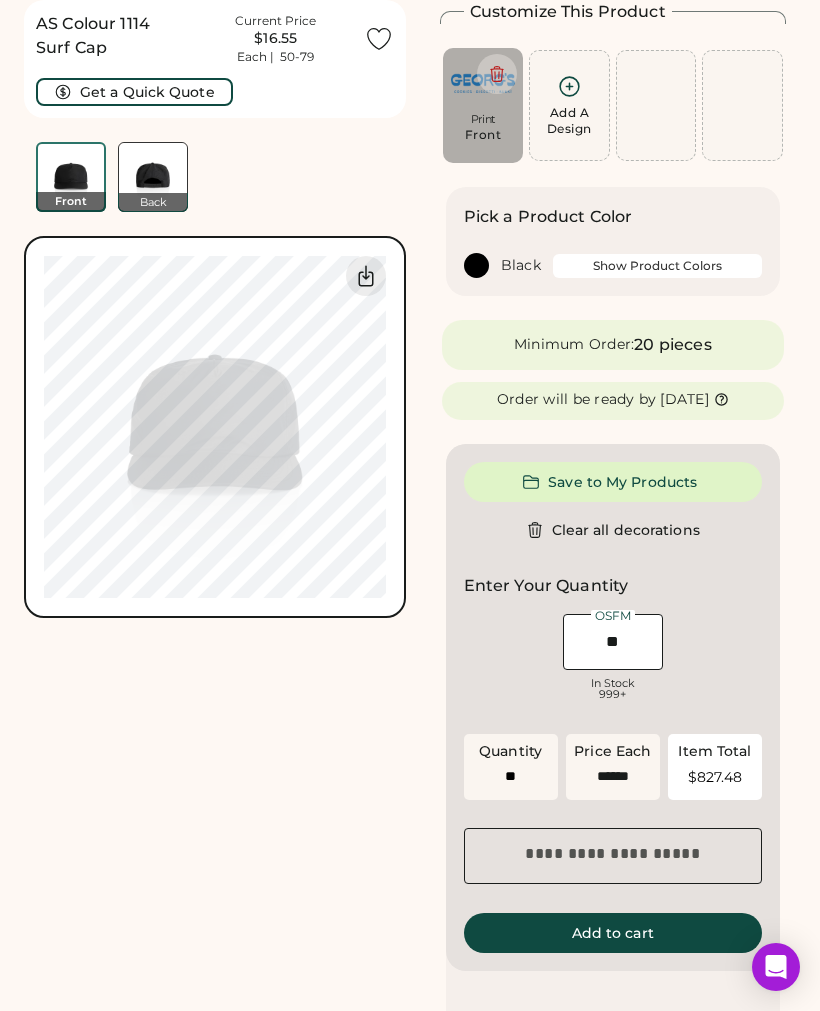 click on "Minimum Order:  20 pieces" at bounding box center [613, 345] 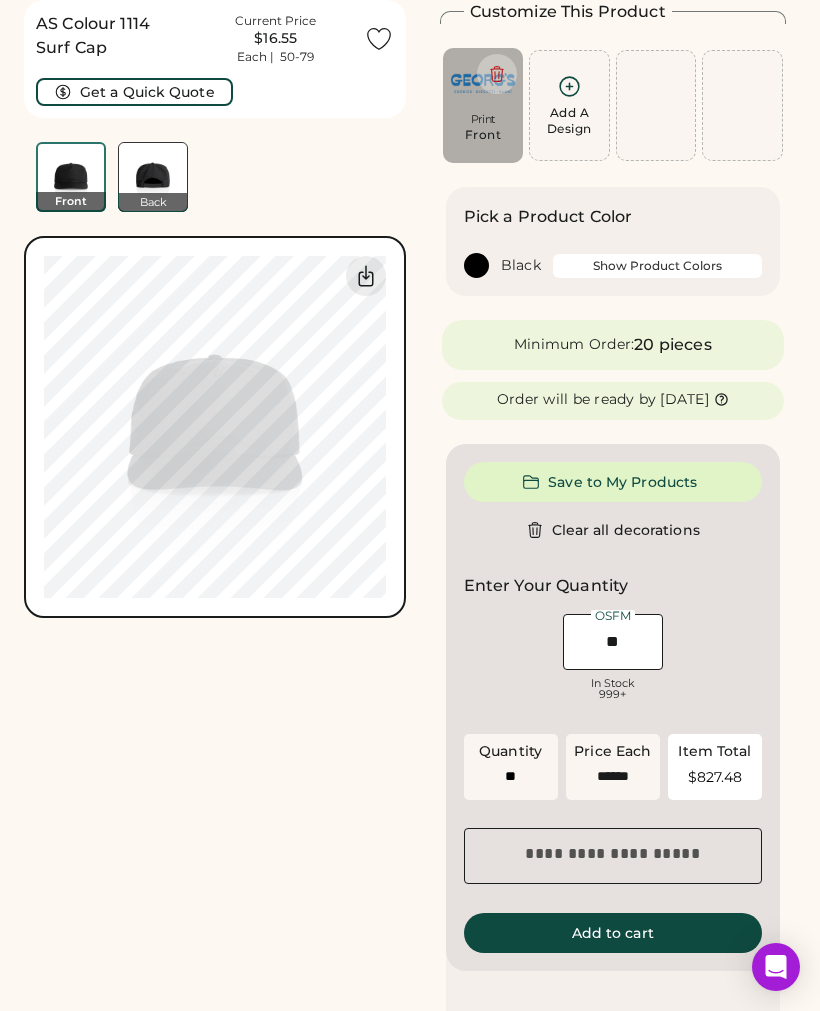 click on "Show Product Colors" at bounding box center [657, 266] 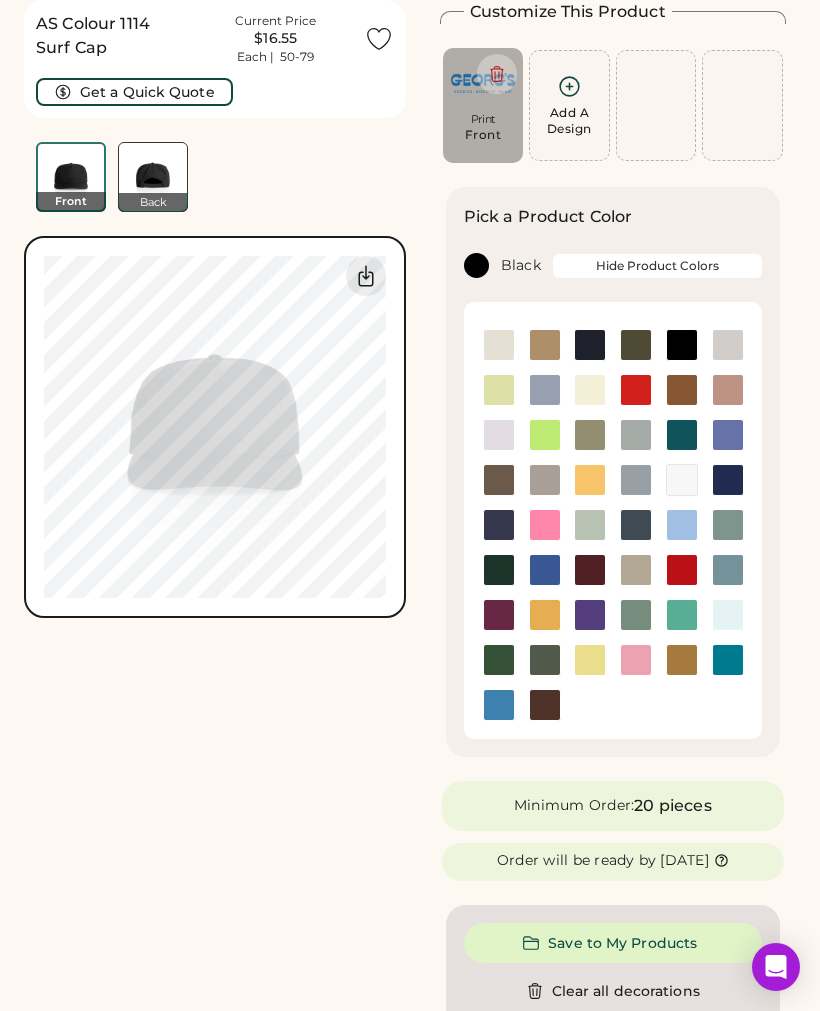 click at bounding box center [636, 345] 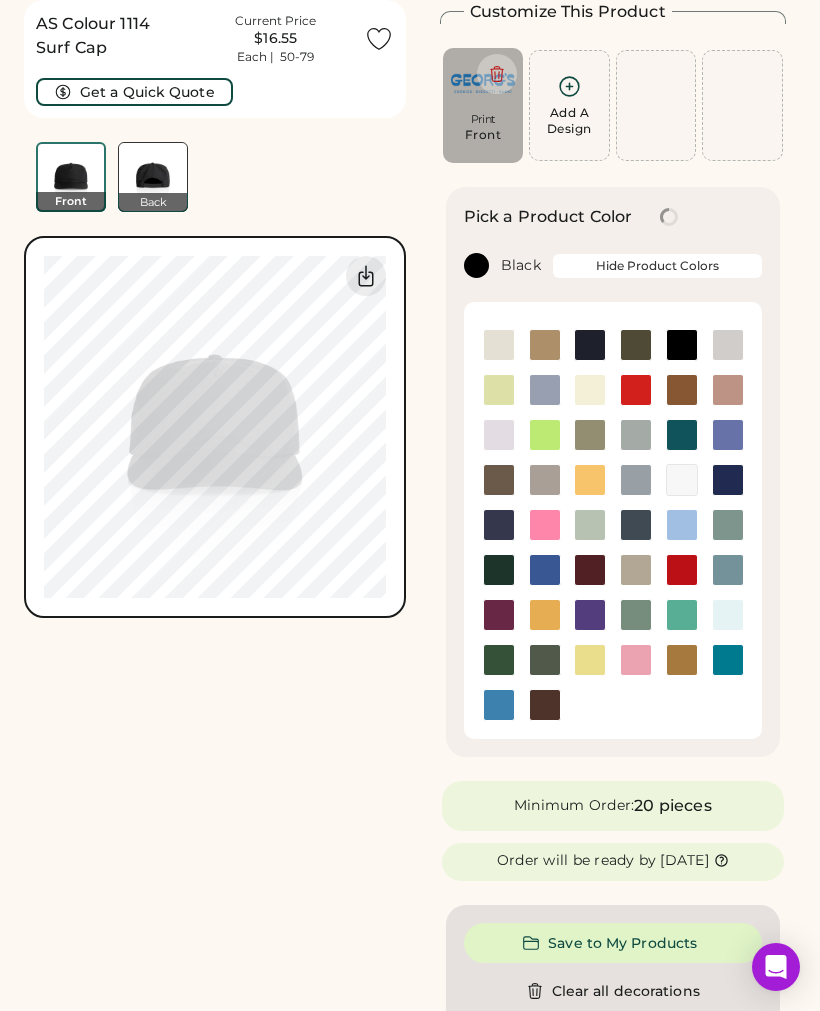 click at bounding box center (636, 390) 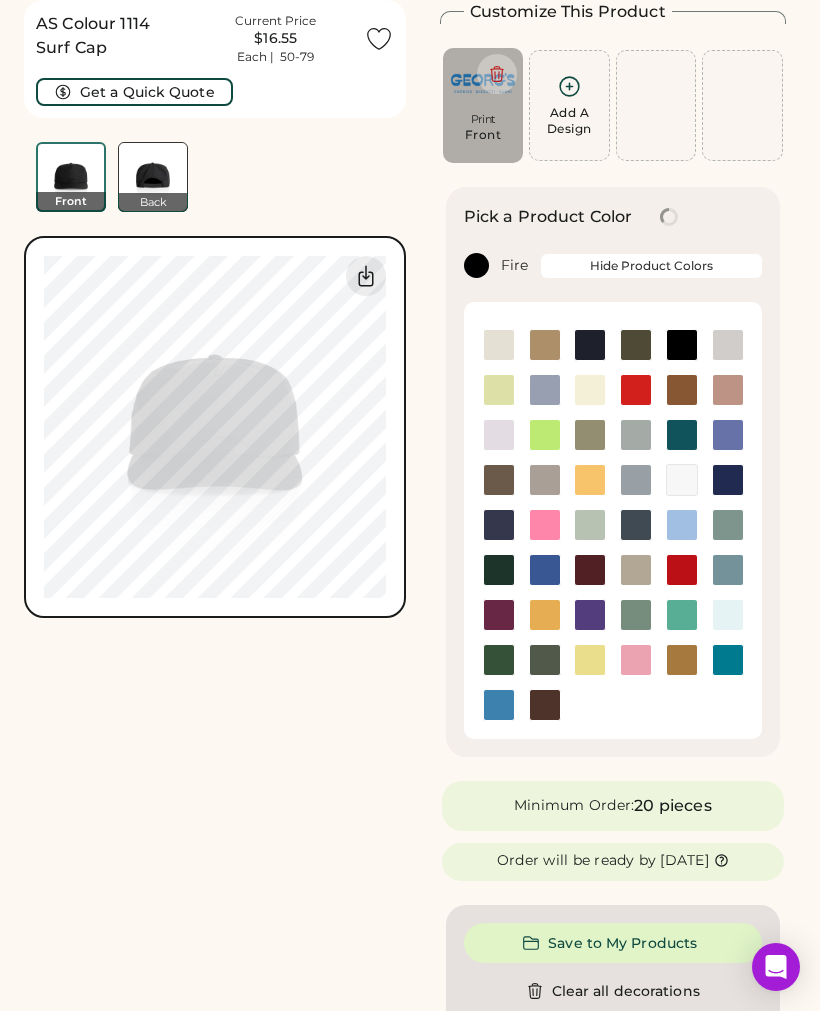 type 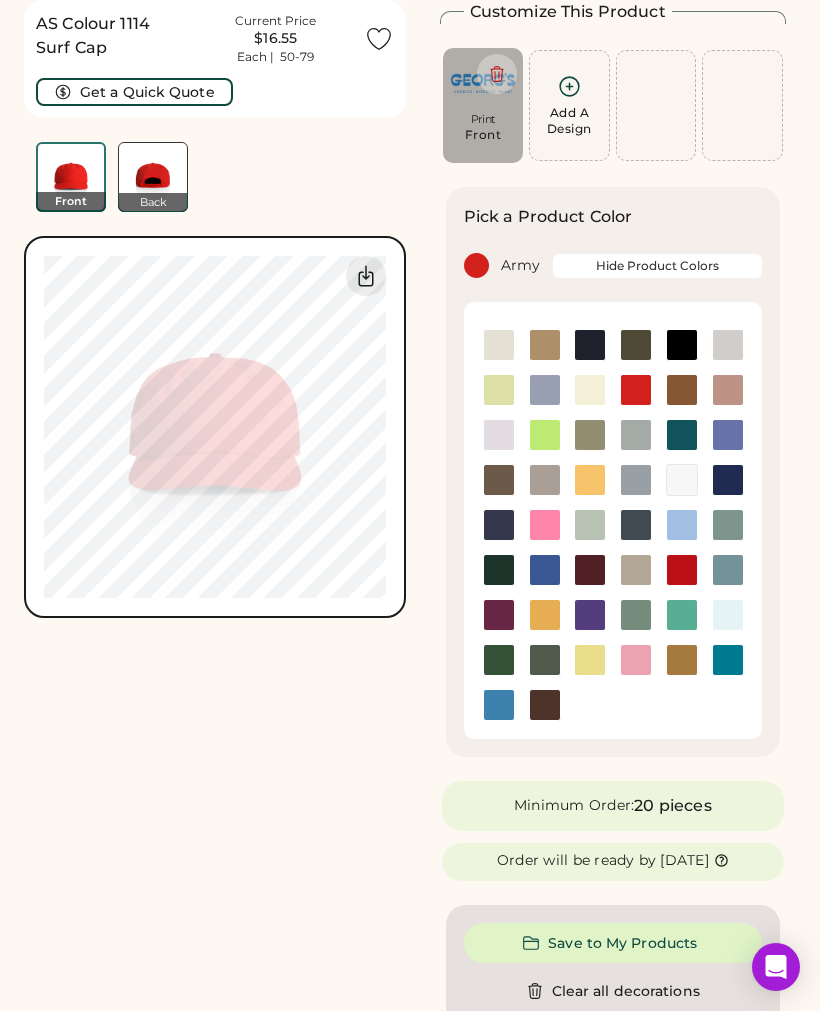click at bounding box center (590, 659) 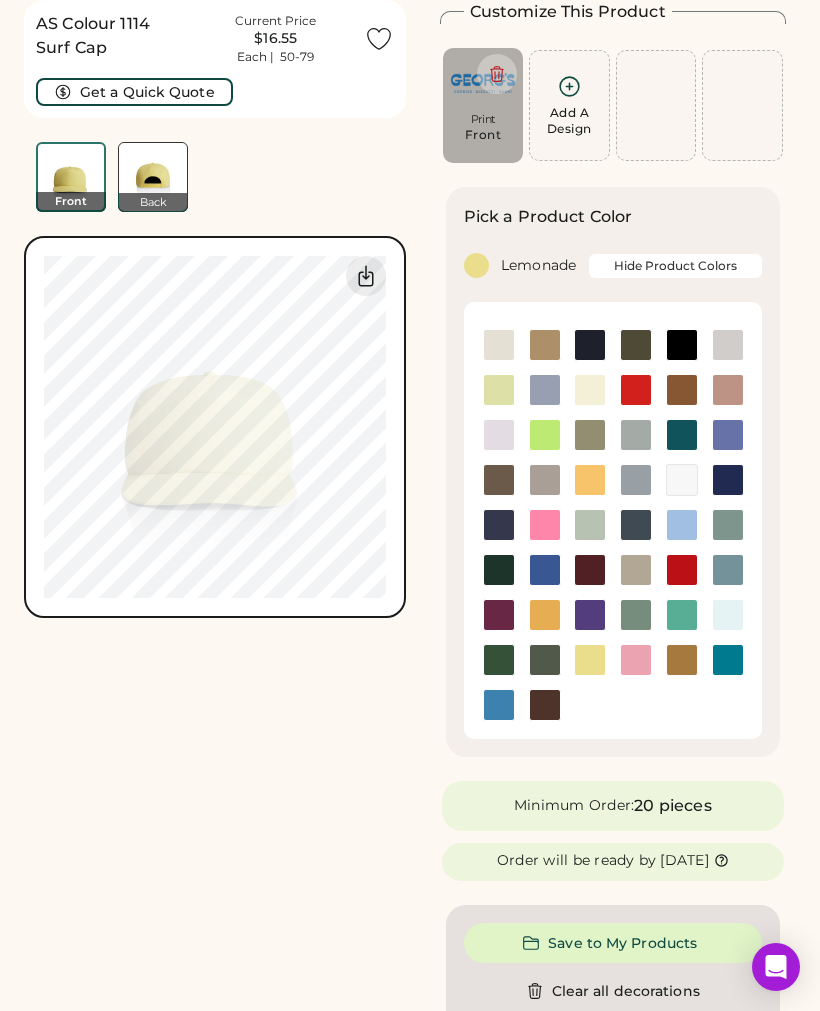 type on "****" 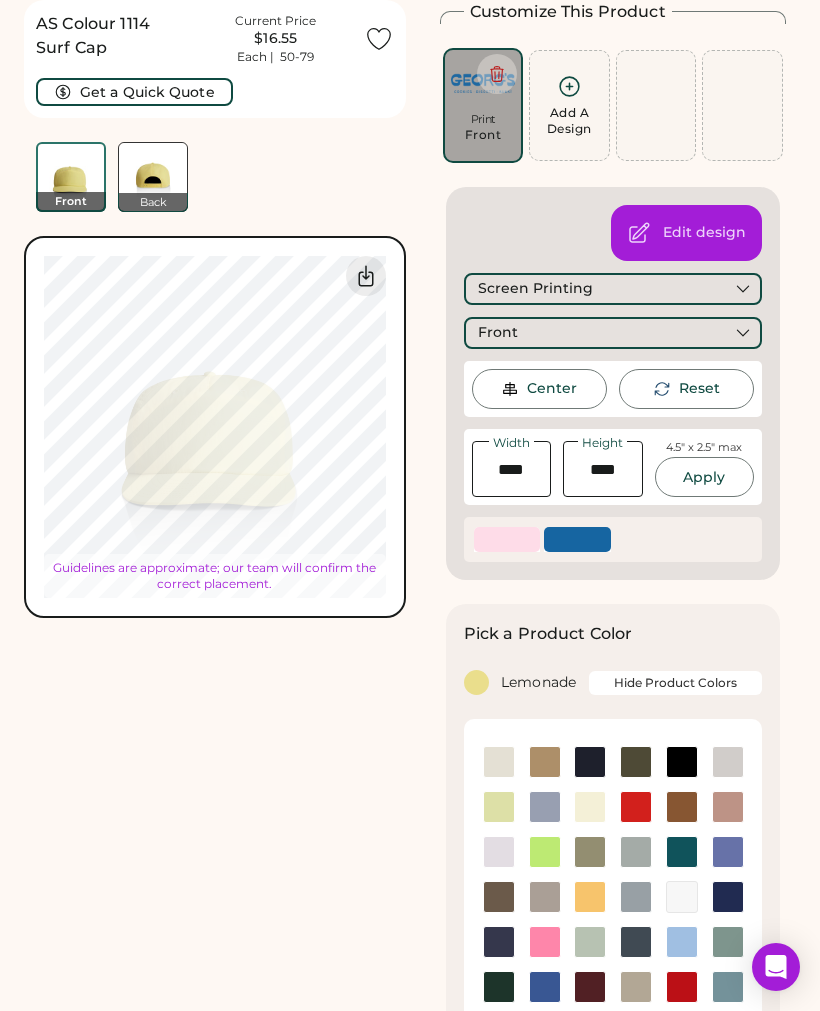 type on "****" 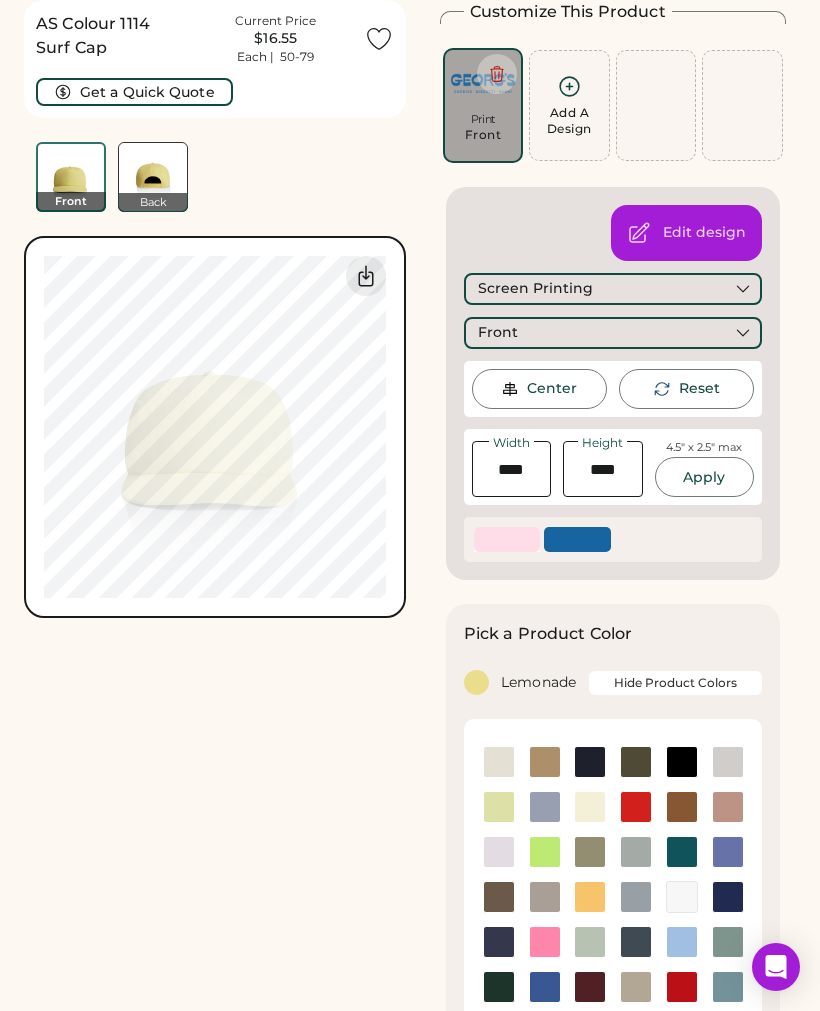 type on "****" 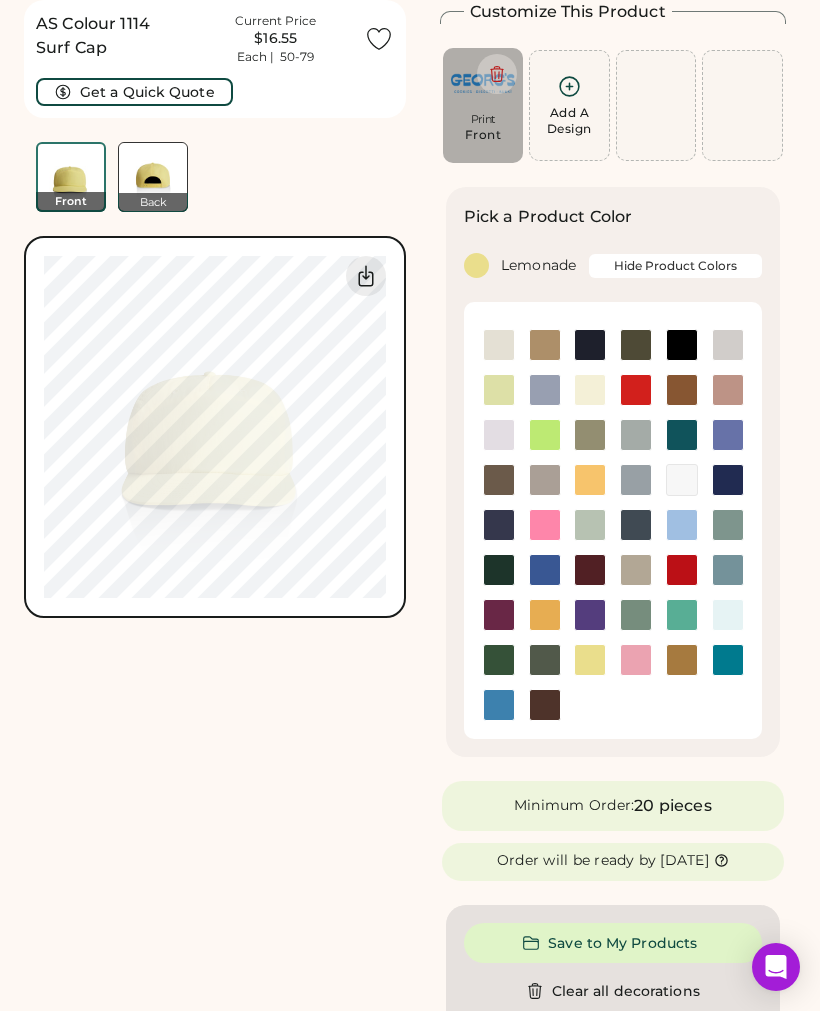 type on "****" 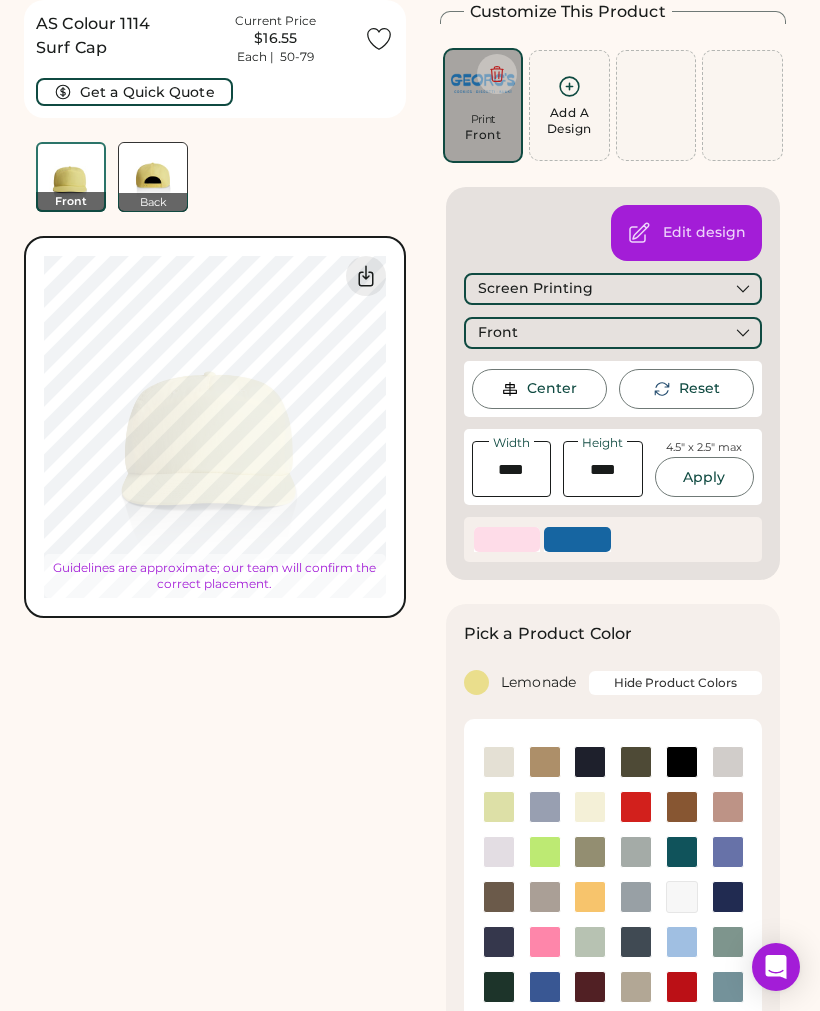 type on "****" 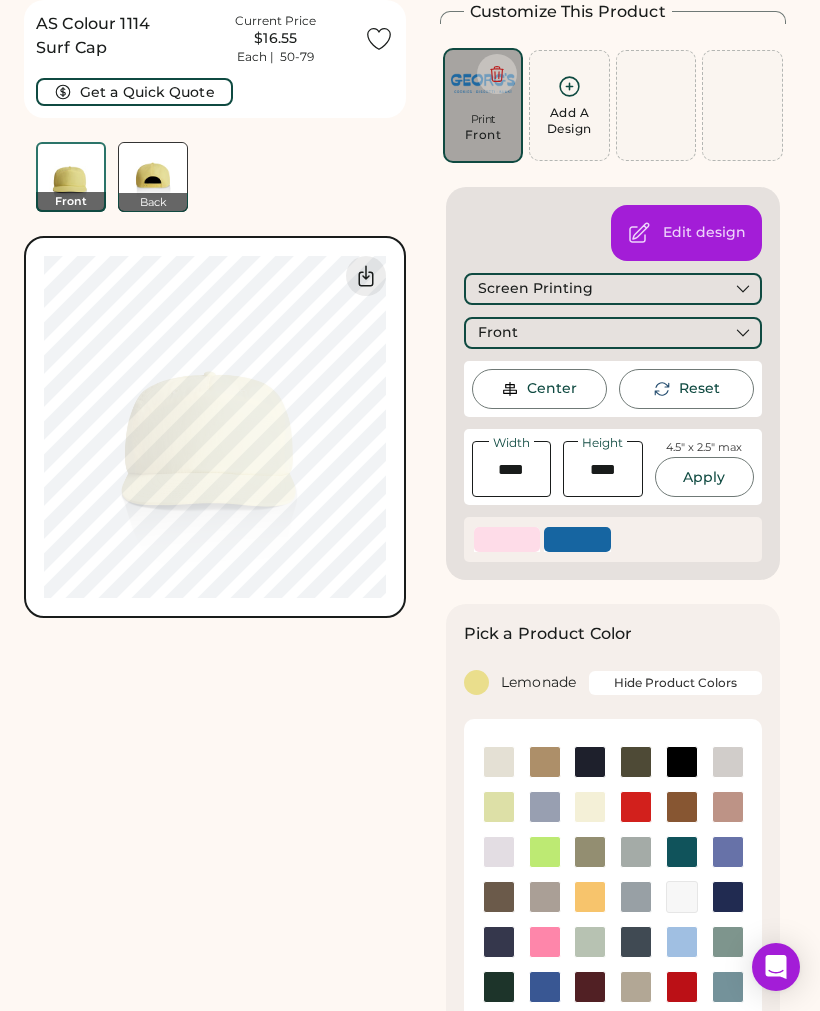 click on "AS Colour 1114 Surf Cap Current Price $16.55 Each |  50-79       Get a Quick Quote Front Back Switch to back Upload new design
SVG, Ai, PDF, EPS, PSD Non-preferred files:
PNG, JPG, TIFF Max File Size: 25MB Max Upload Size: 25MB    Guidelines are approximate; our team will confirm the correct placement. 0% 0%" at bounding box center (215, 1167) 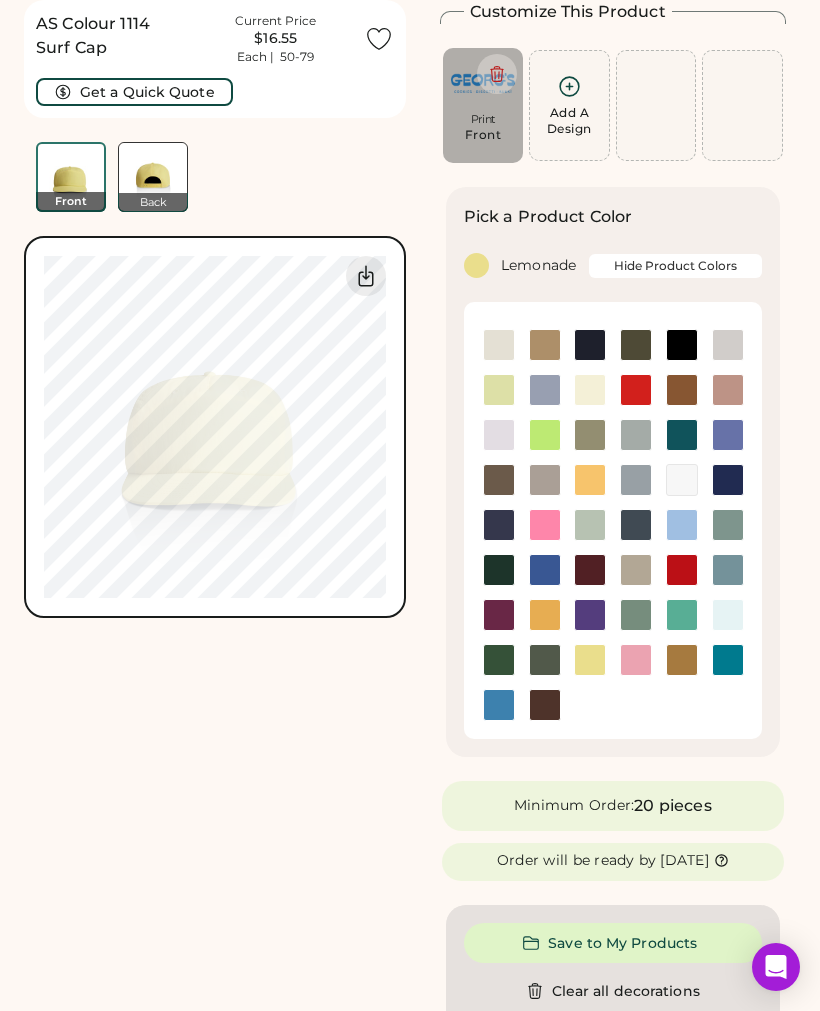 click at bounding box center (590, 570) 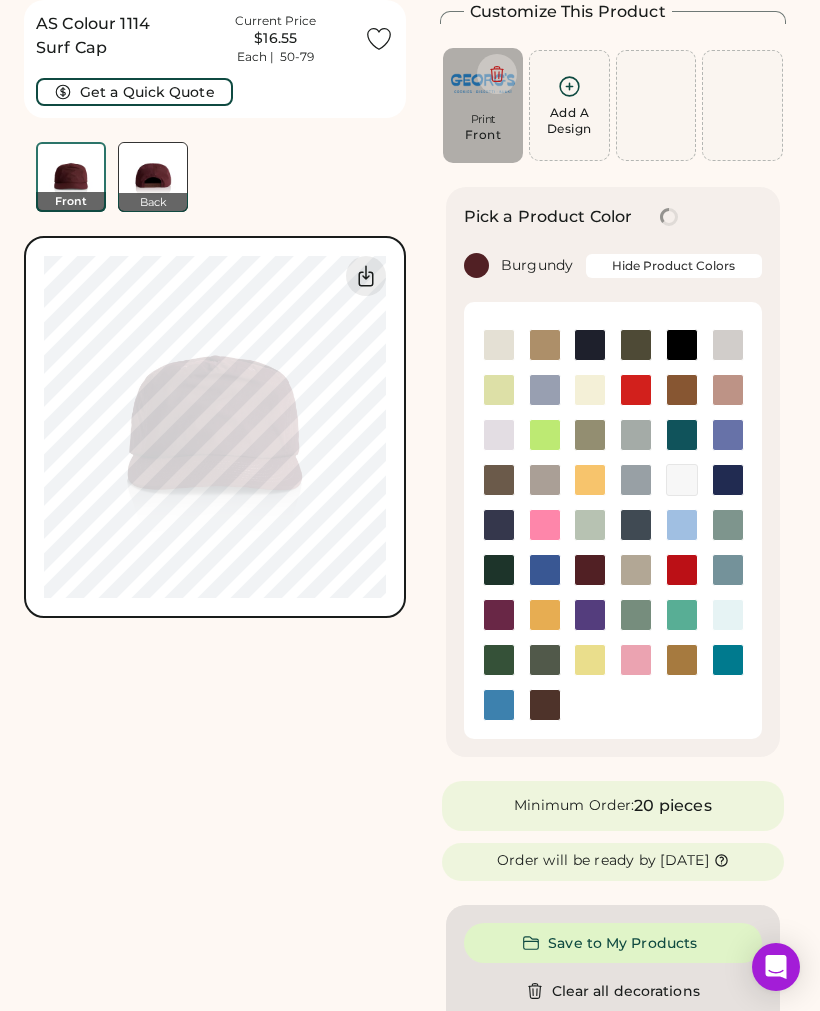 type on "****" 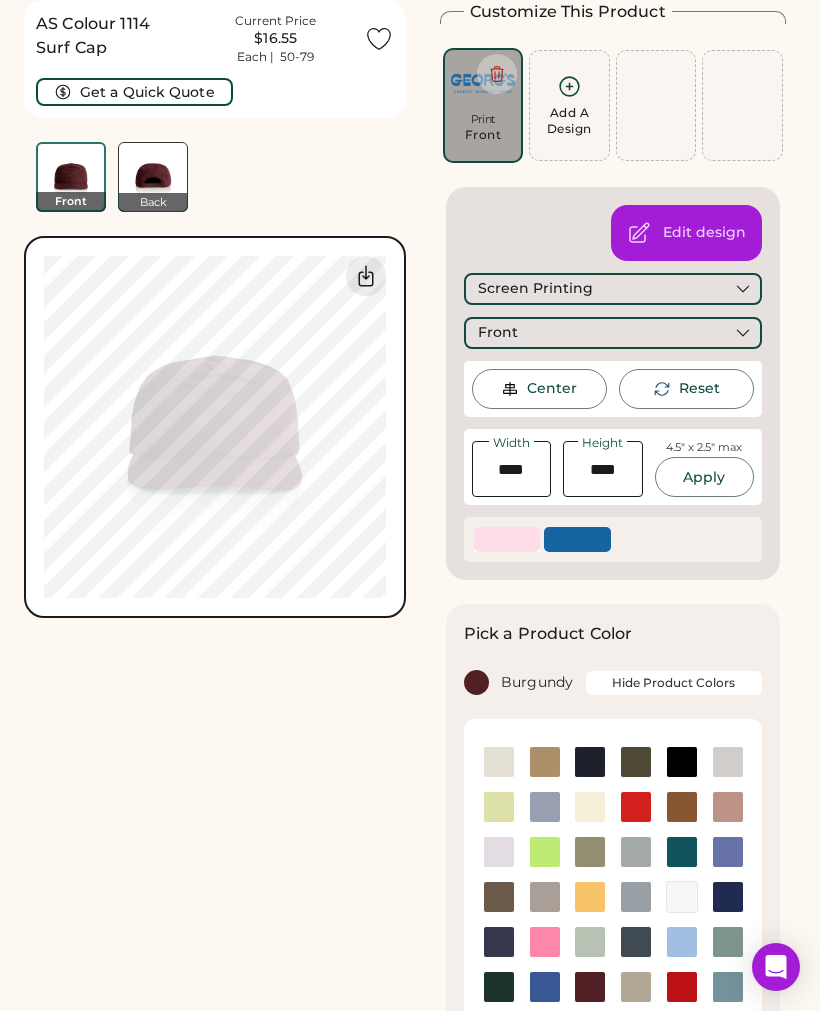 click on "AS Colour 1114 Surf Cap Current Price $16.55 Each |  50-79       Get a Quick Quote Front Back Switch to back Upload new design
SVG, Ai, PDF, EPS, PSD Non-preferred files:
PNG, JPG, TIFF Max File Size: 25MB Max Upload Size: 25MB    Guidelines are approximate; our team will confirm the correct placement. 0% 0%" at bounding box center (215, 1167) 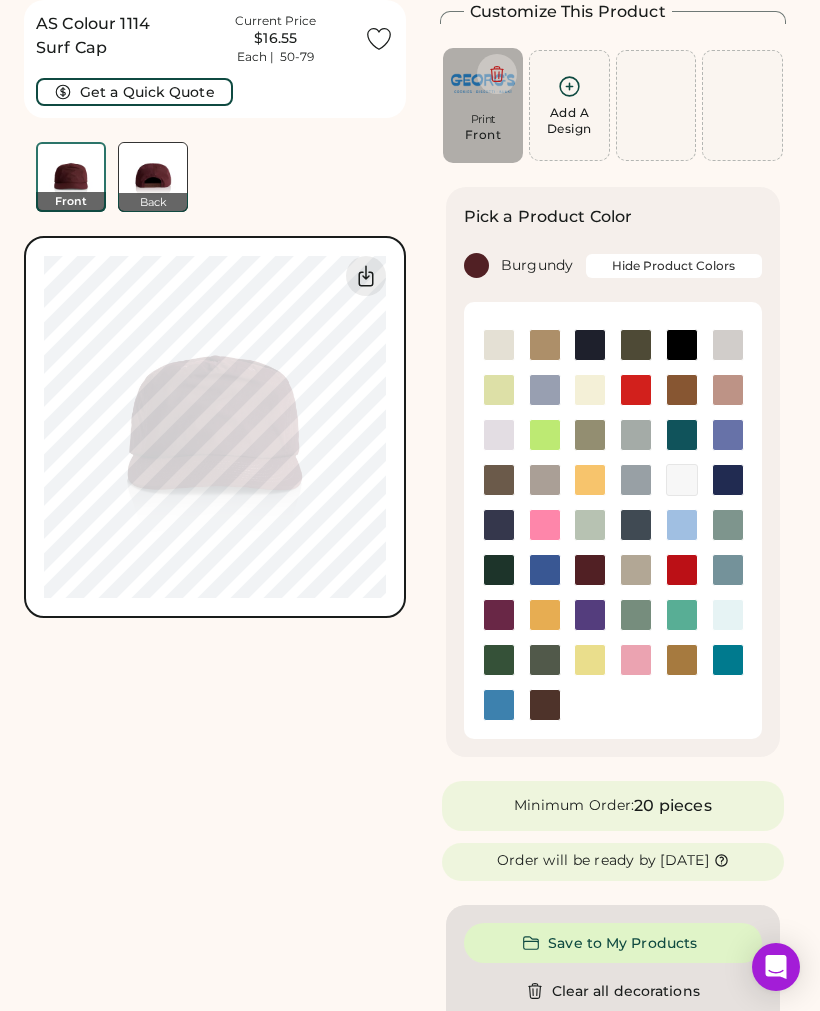 click at bounding box center (590, 435) 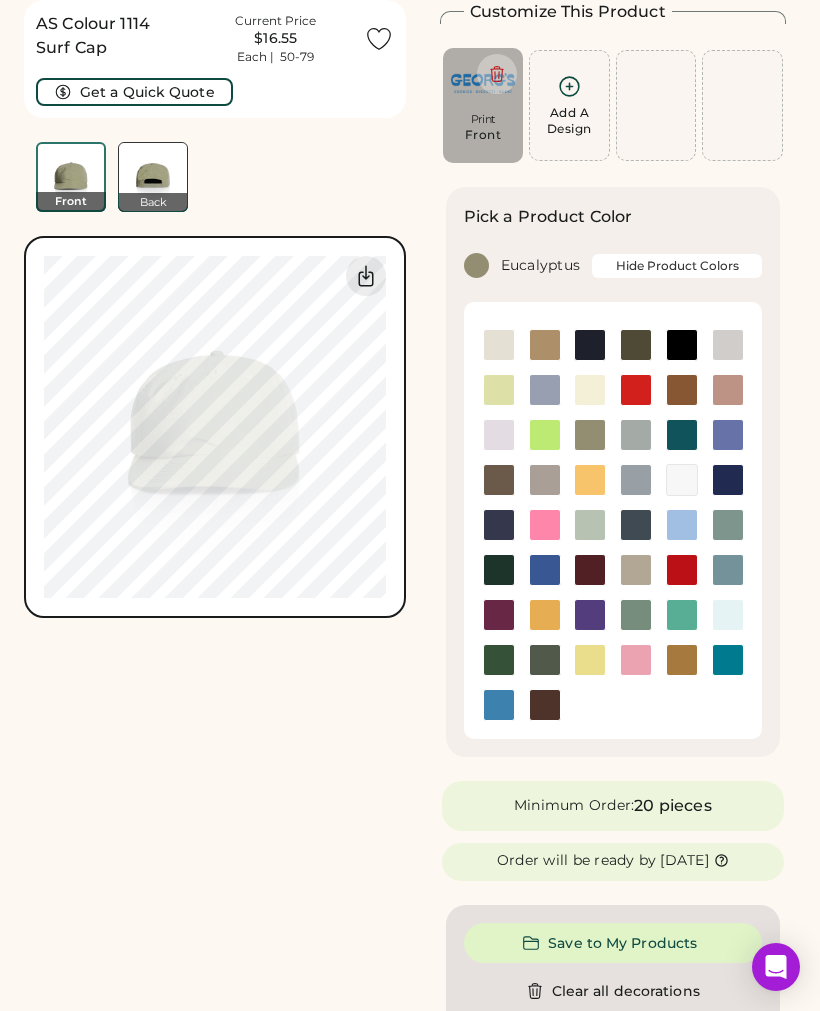 click at bounding box center (636, 479) 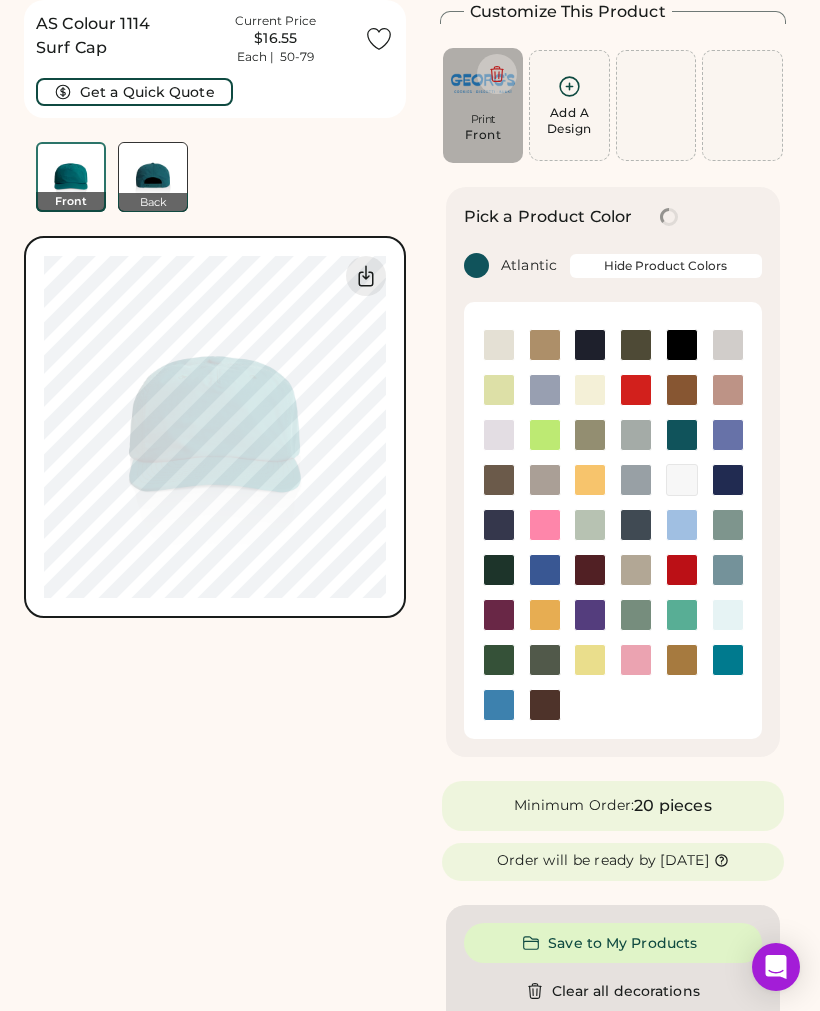 click at bounding box center [636, 435] 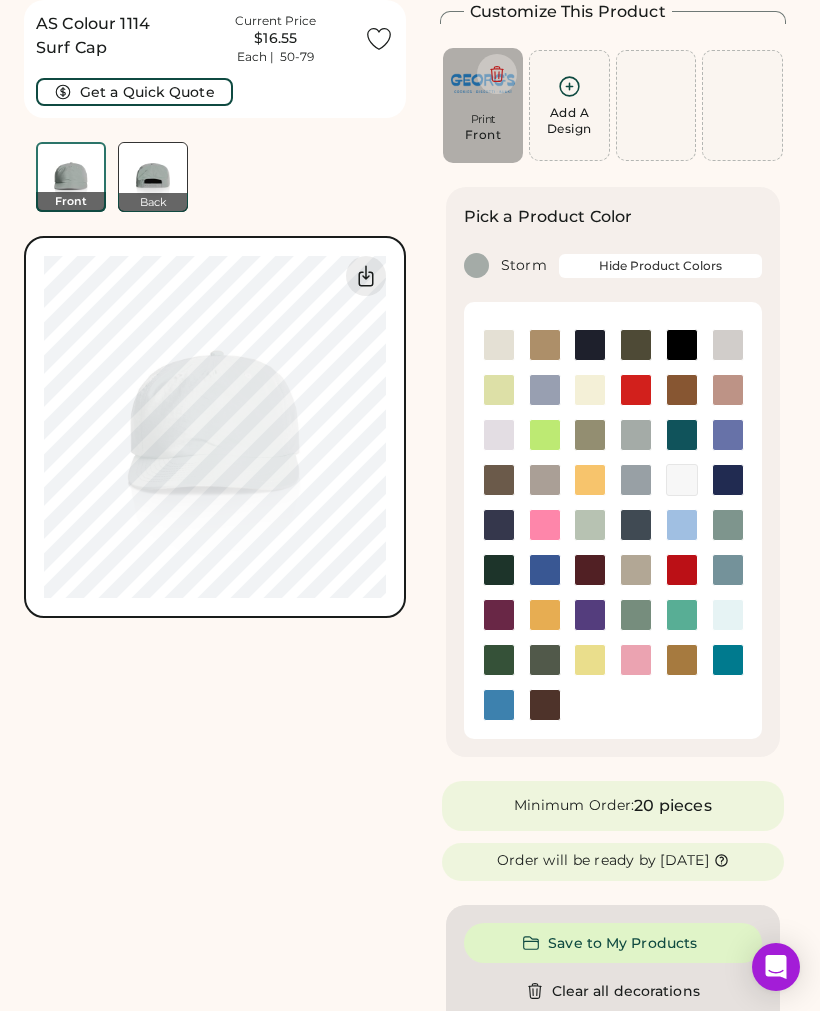 click at bounding box center (682, 345) 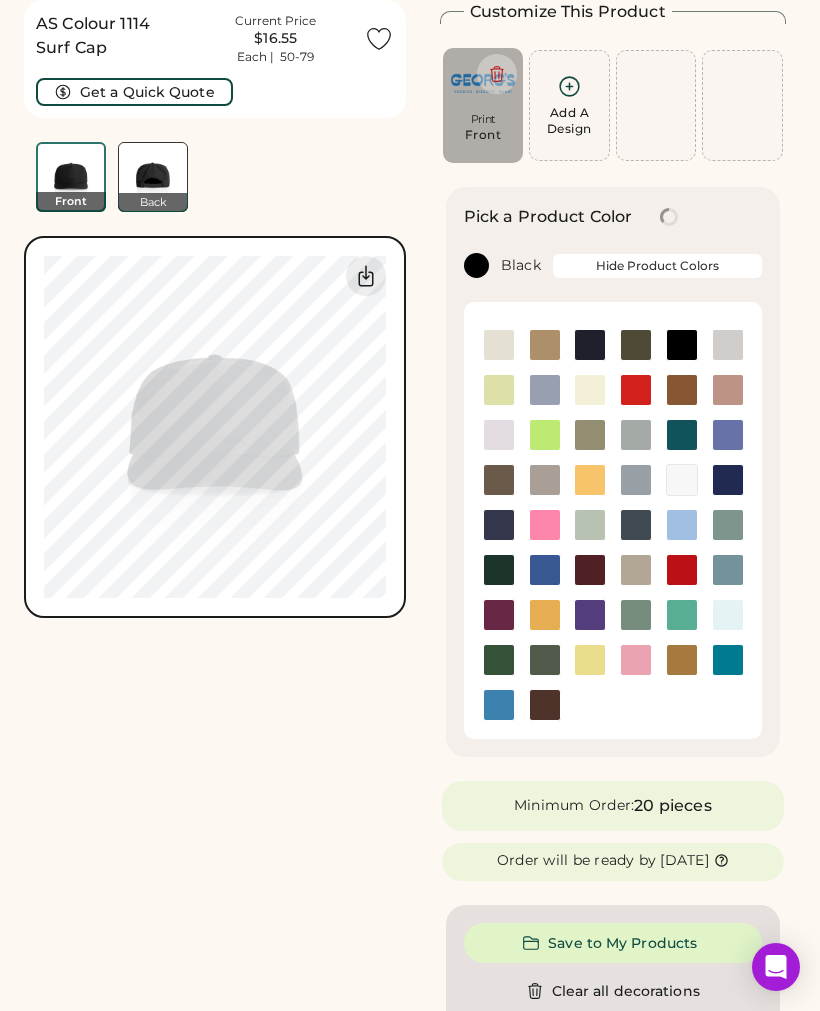 click at bounding box center (728, 435) 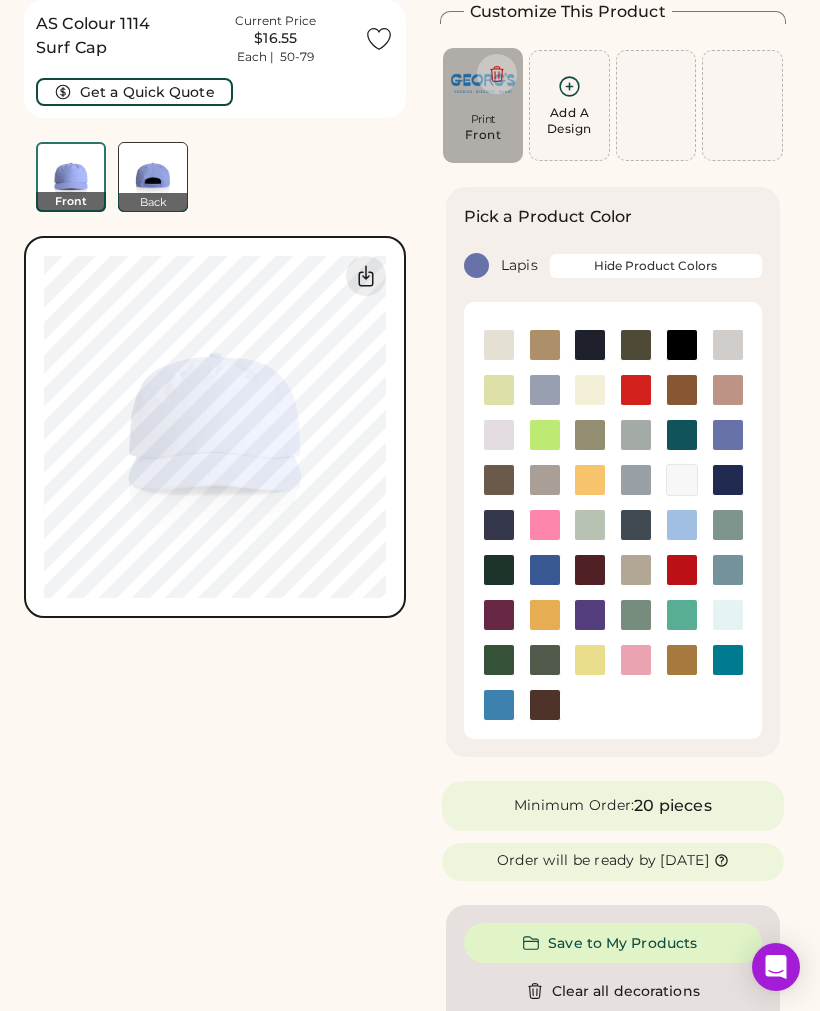 click at bounding box center (728, 480) 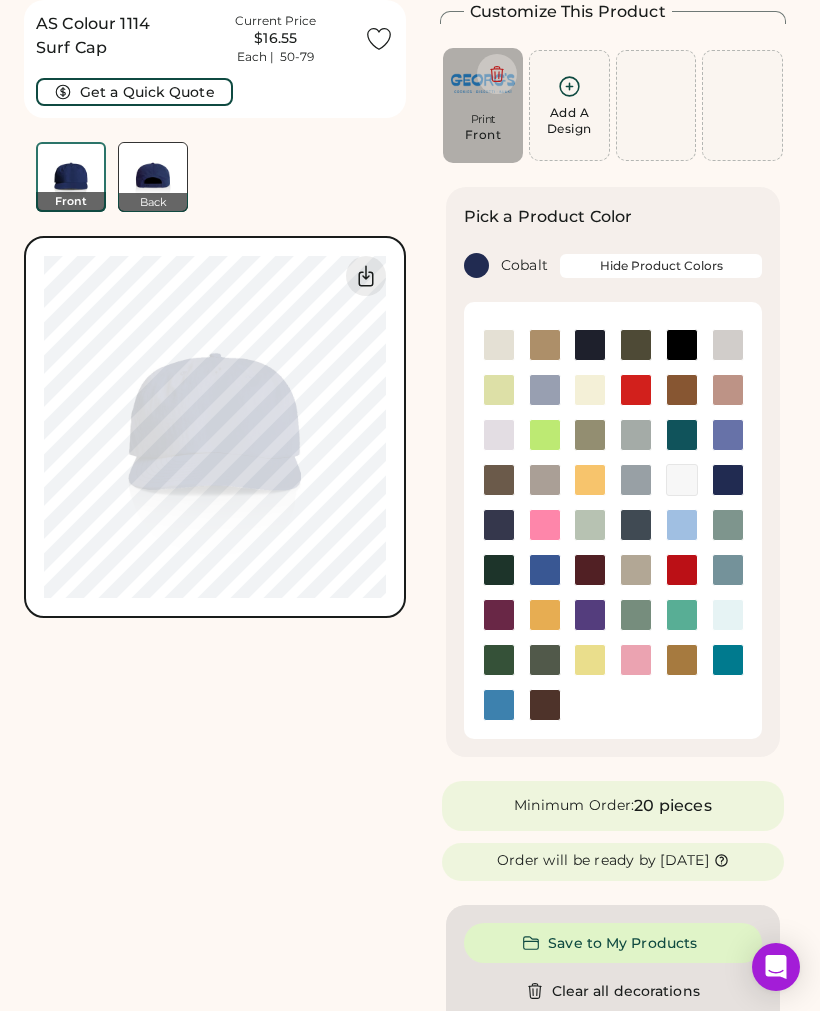 click at bounding box center (728, 480) 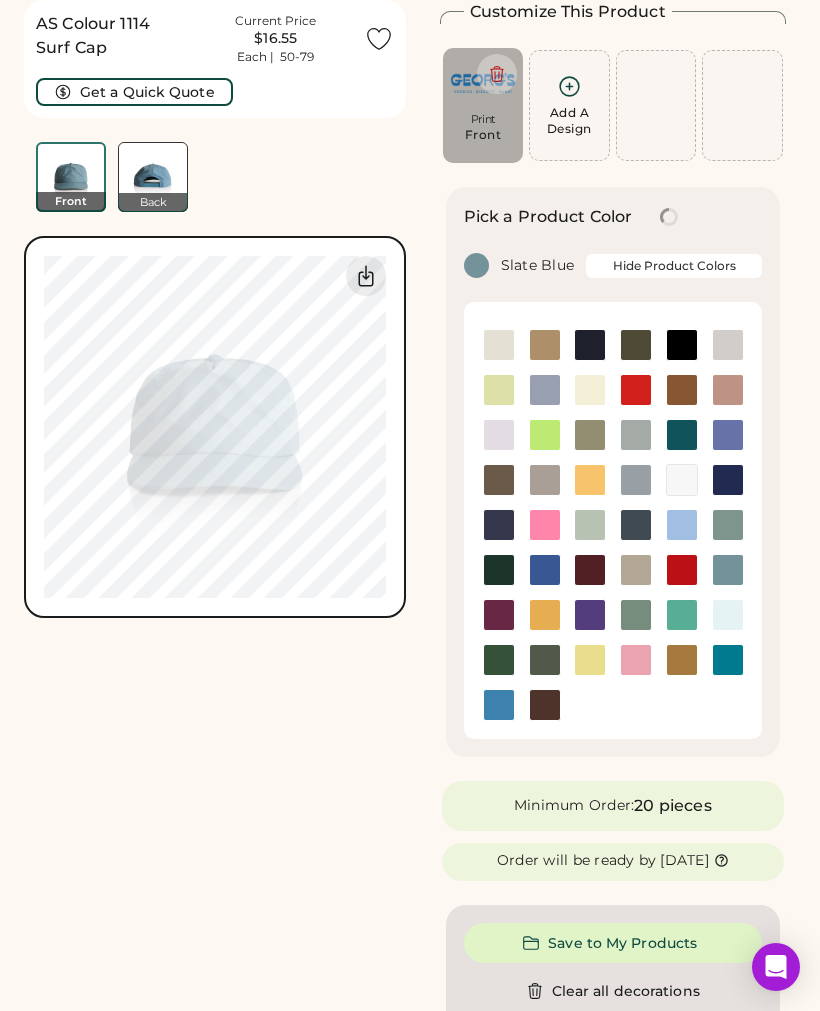 click at bounding box center (682, 570) 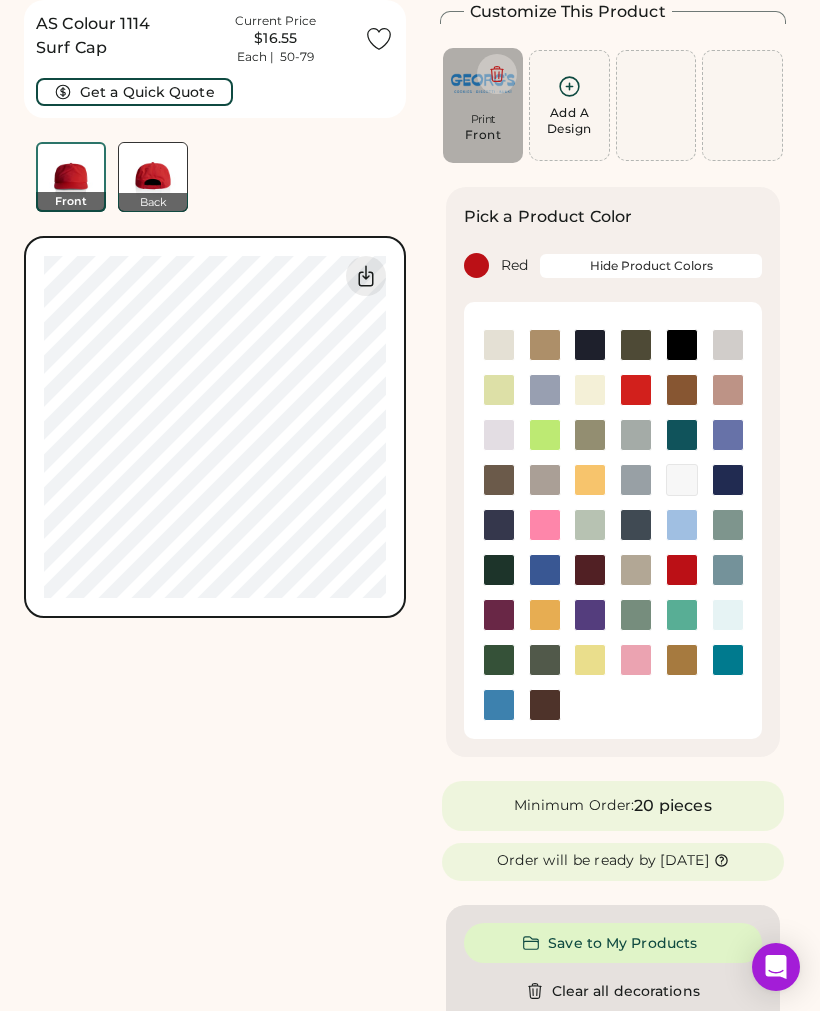 click at bounding box center (636, 660) 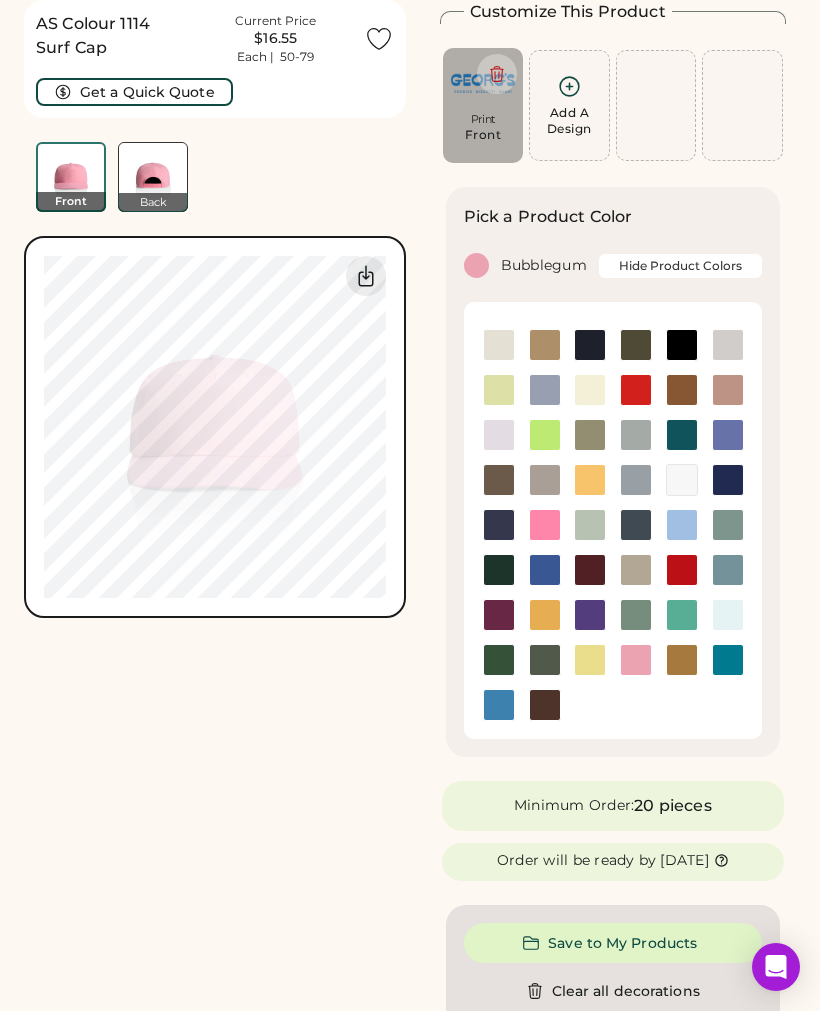 click at bounding box center [728, 660] 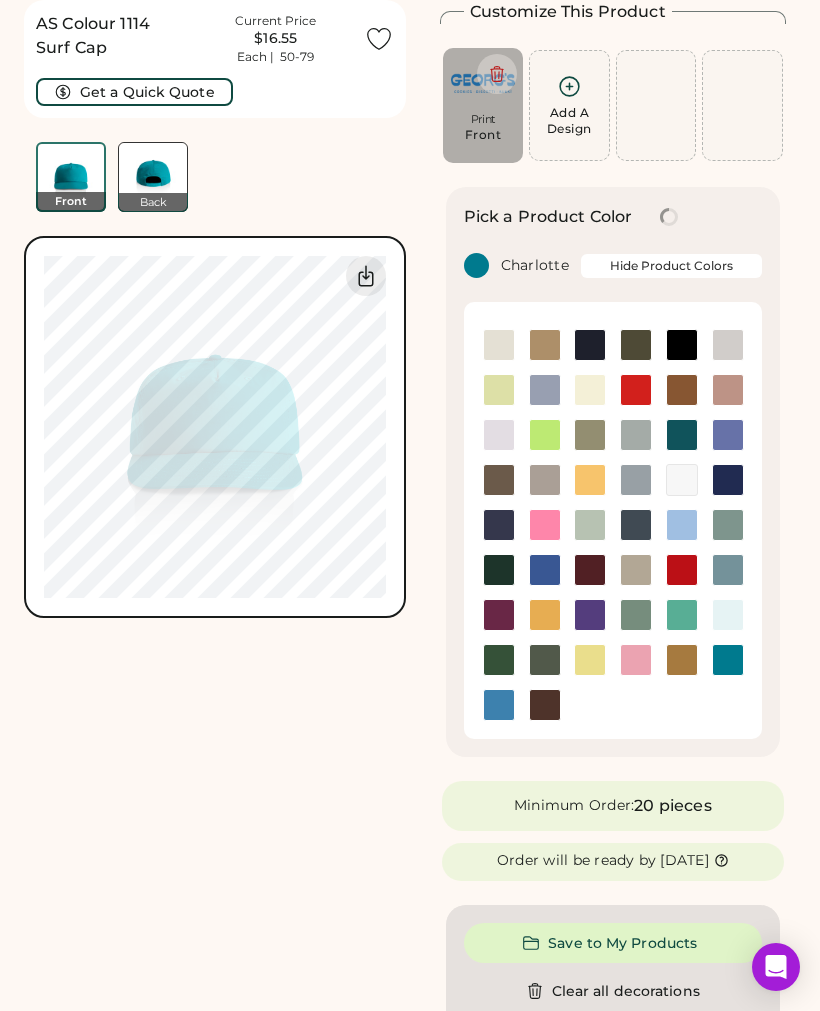 click at bounding box center [682, 660] 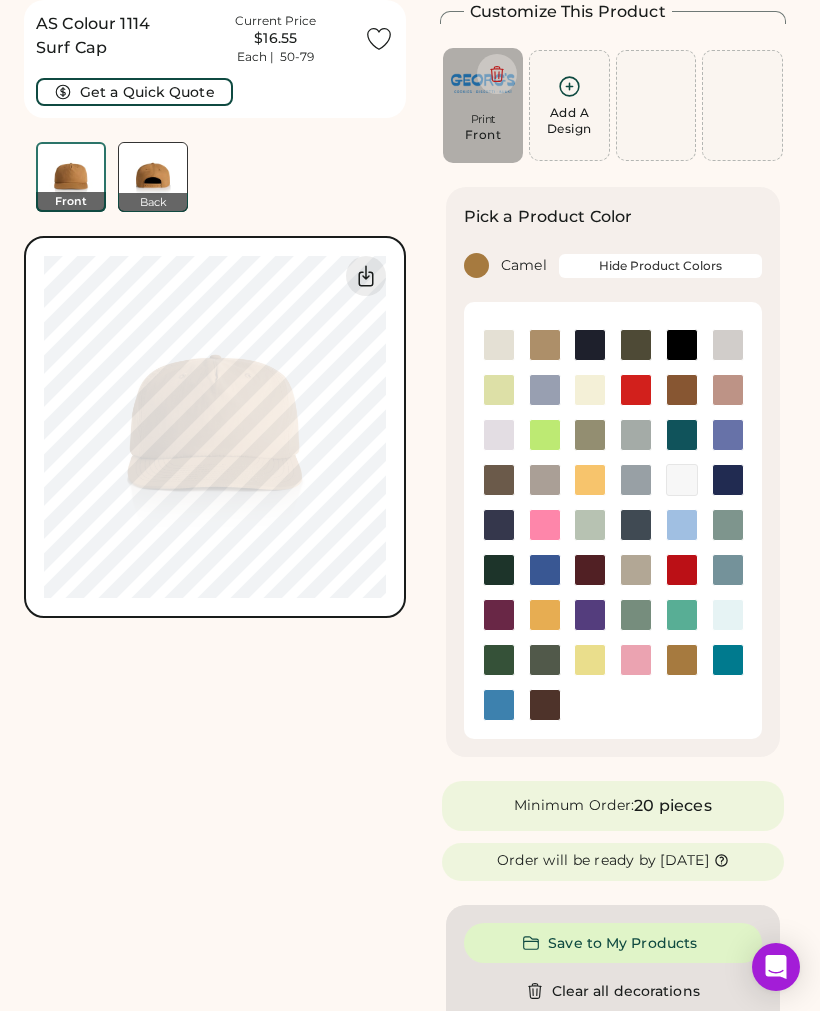 click at bounding box center [545, 705] 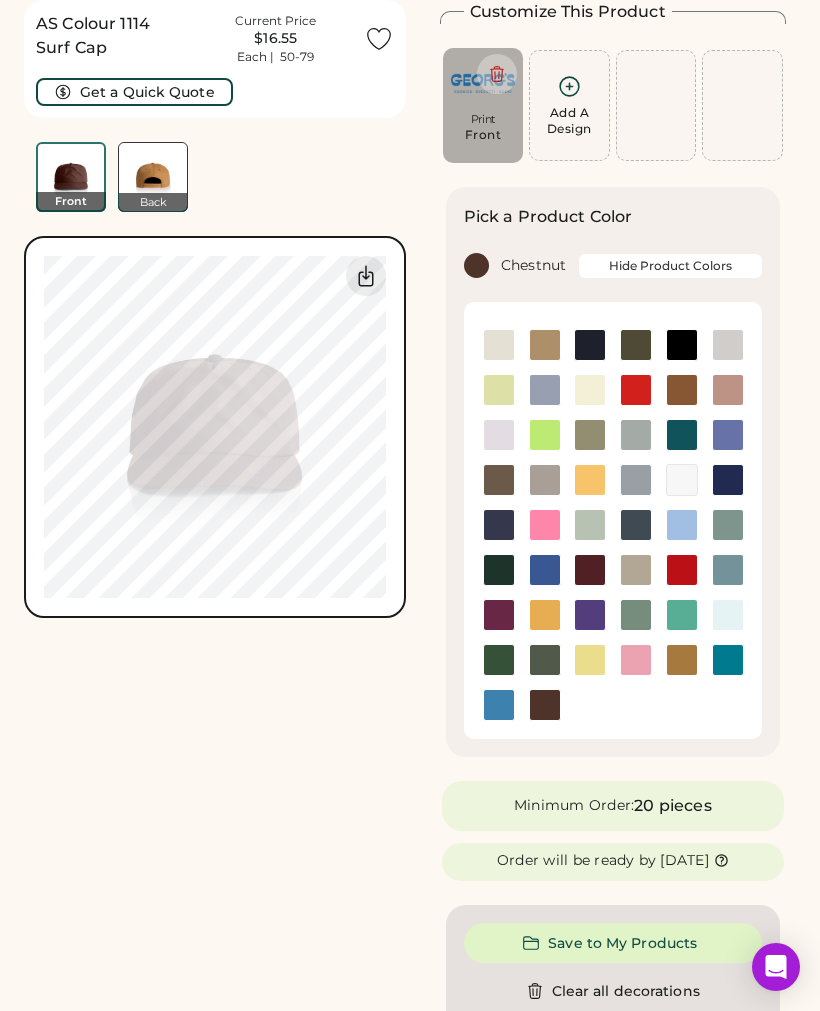 click at bounding box center [499, 705] 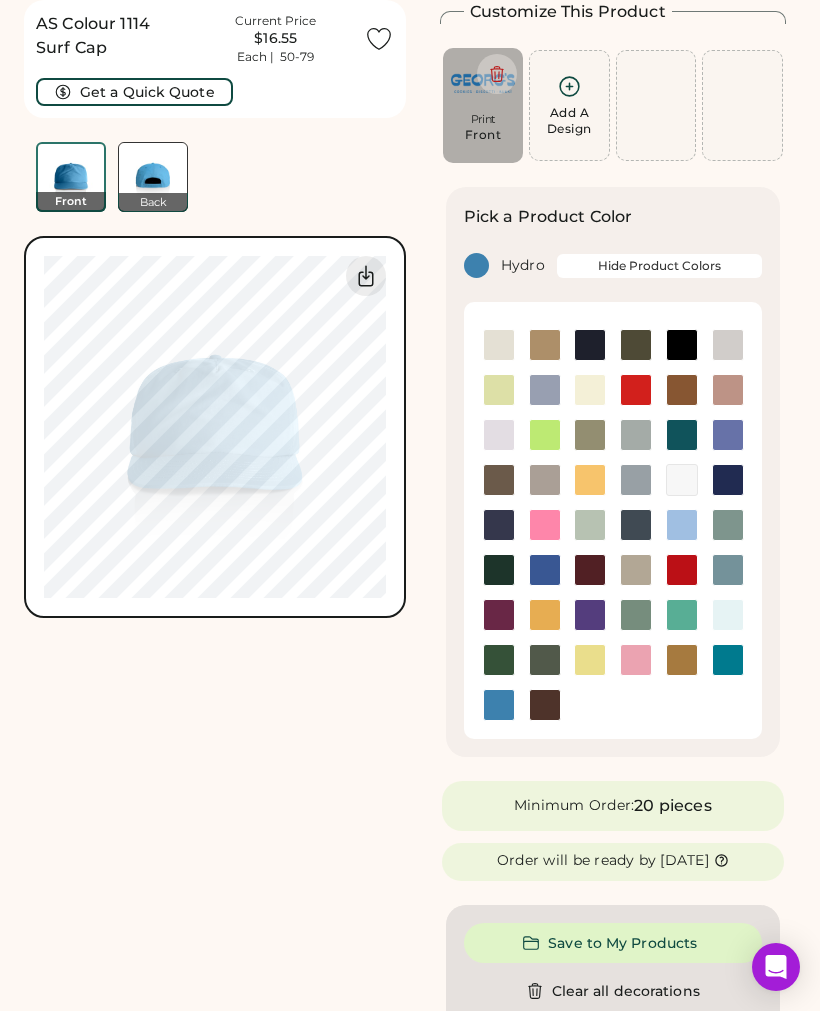 click at bounding box center [590, 615] 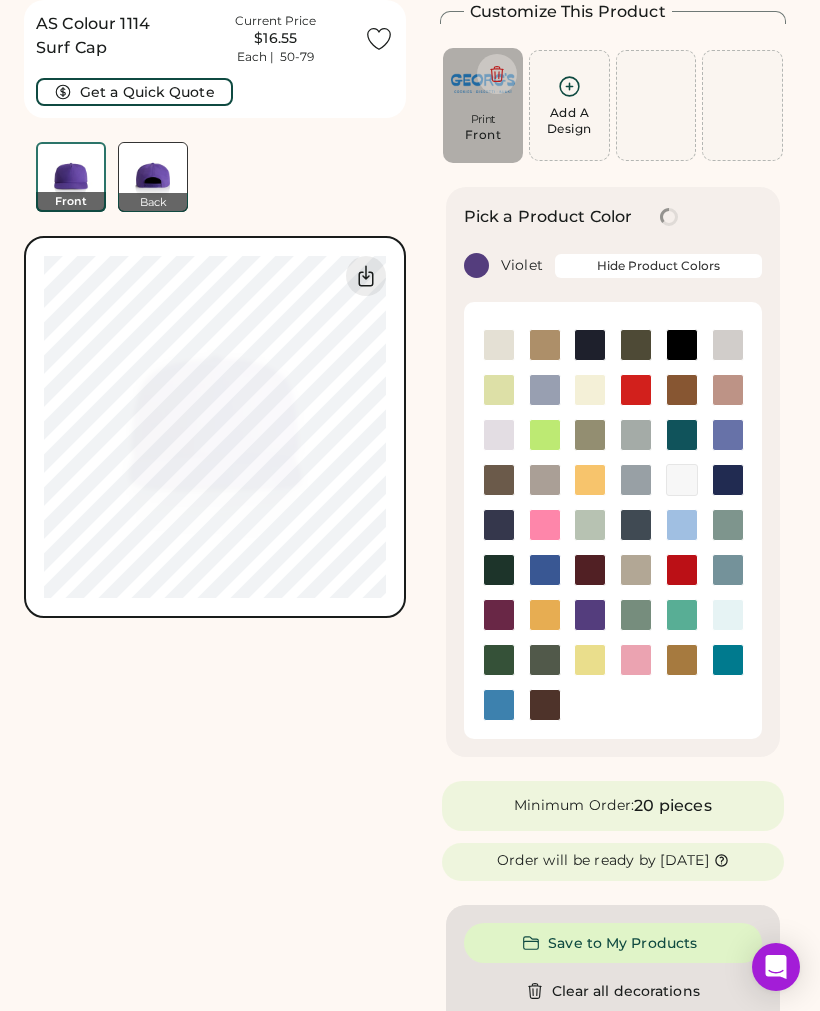 click at bounding box center (636, 615) 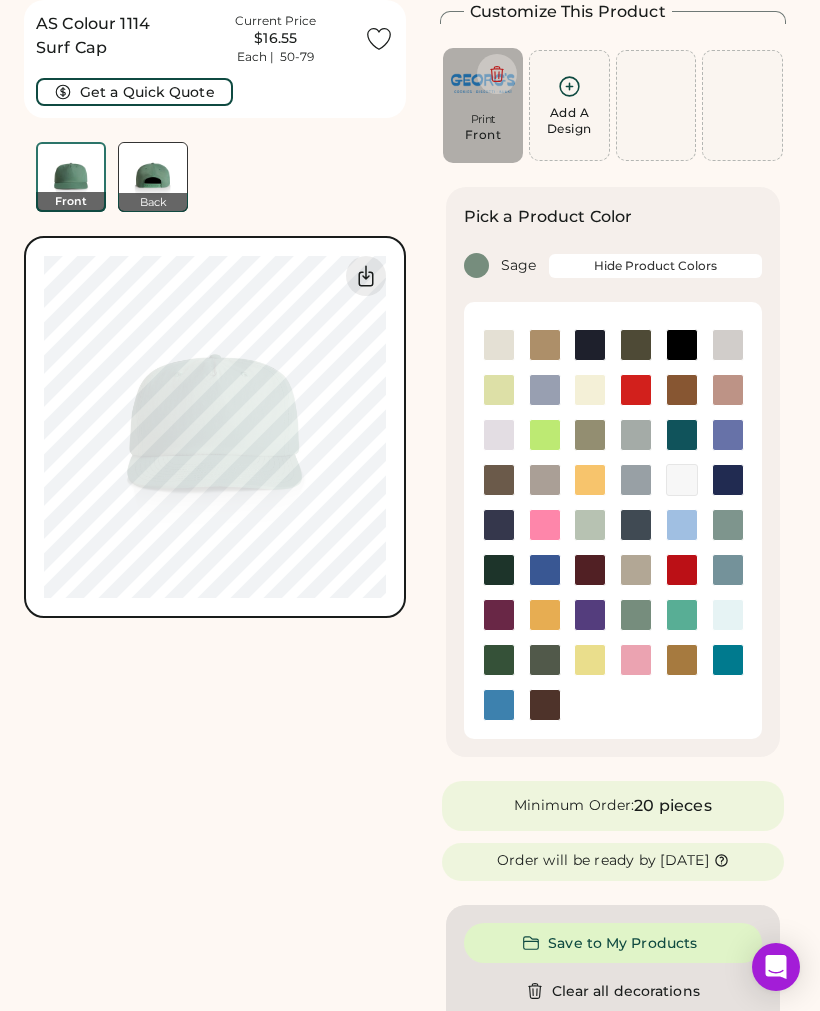 click at bounding box center [544, 570] 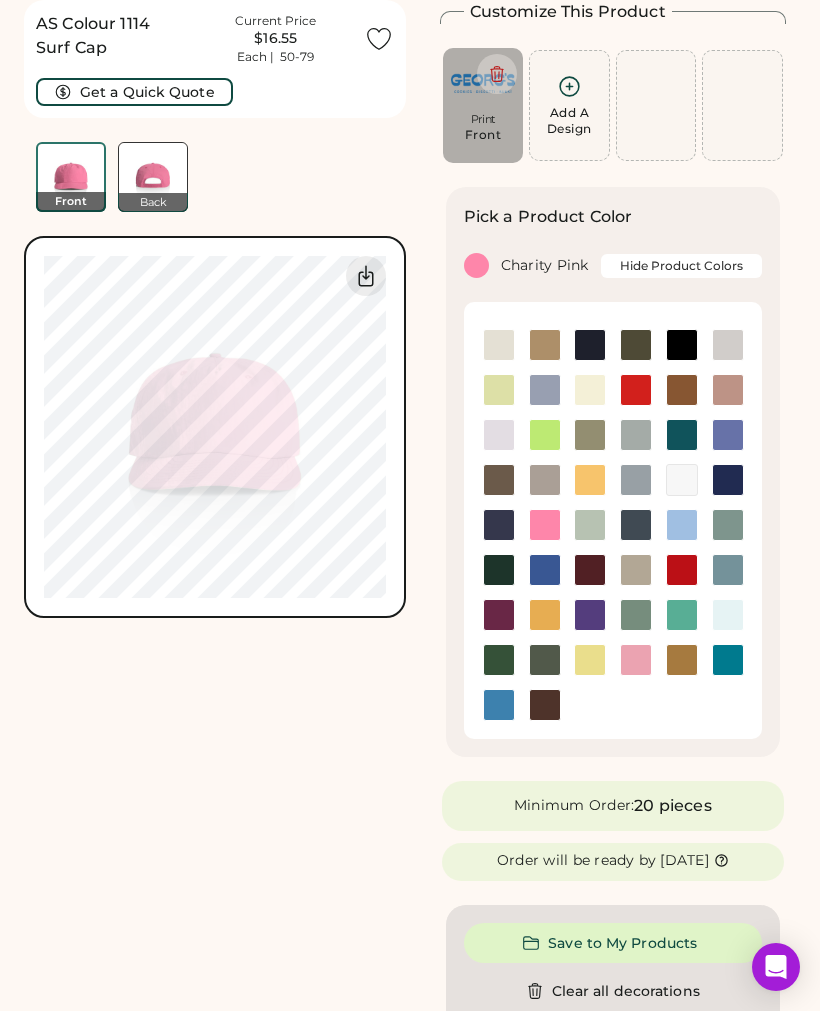 click at bounding box center [545, 480] 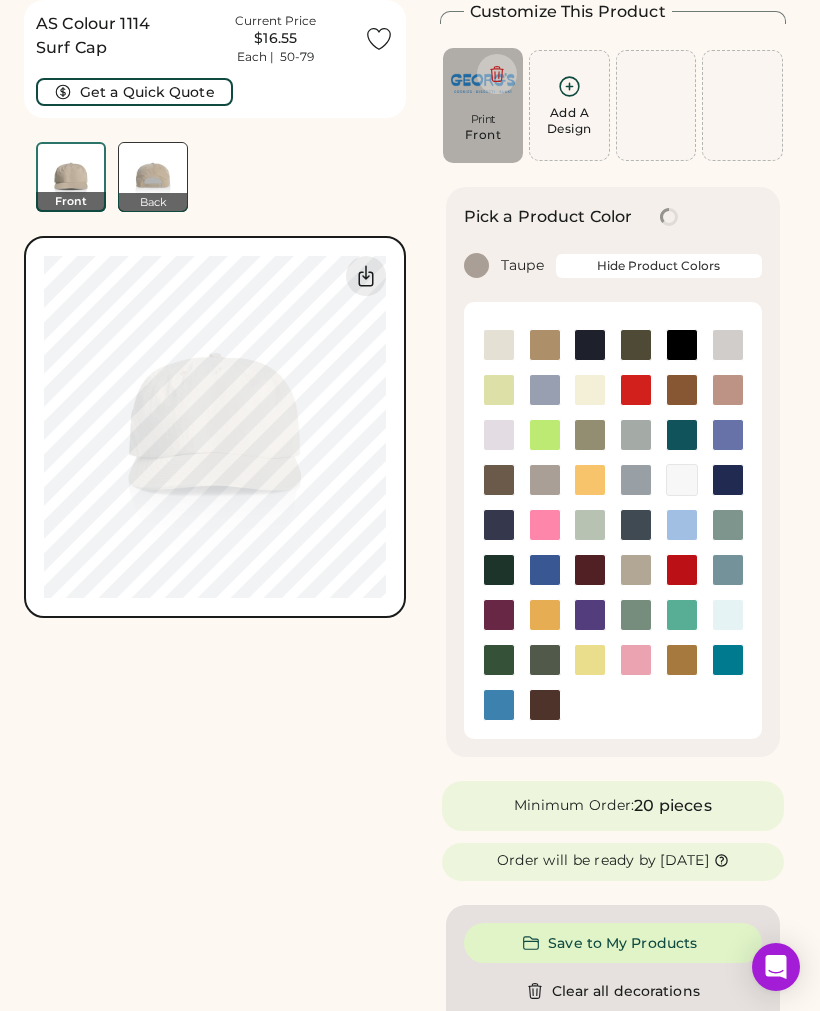click at bounding box center (545, 435) 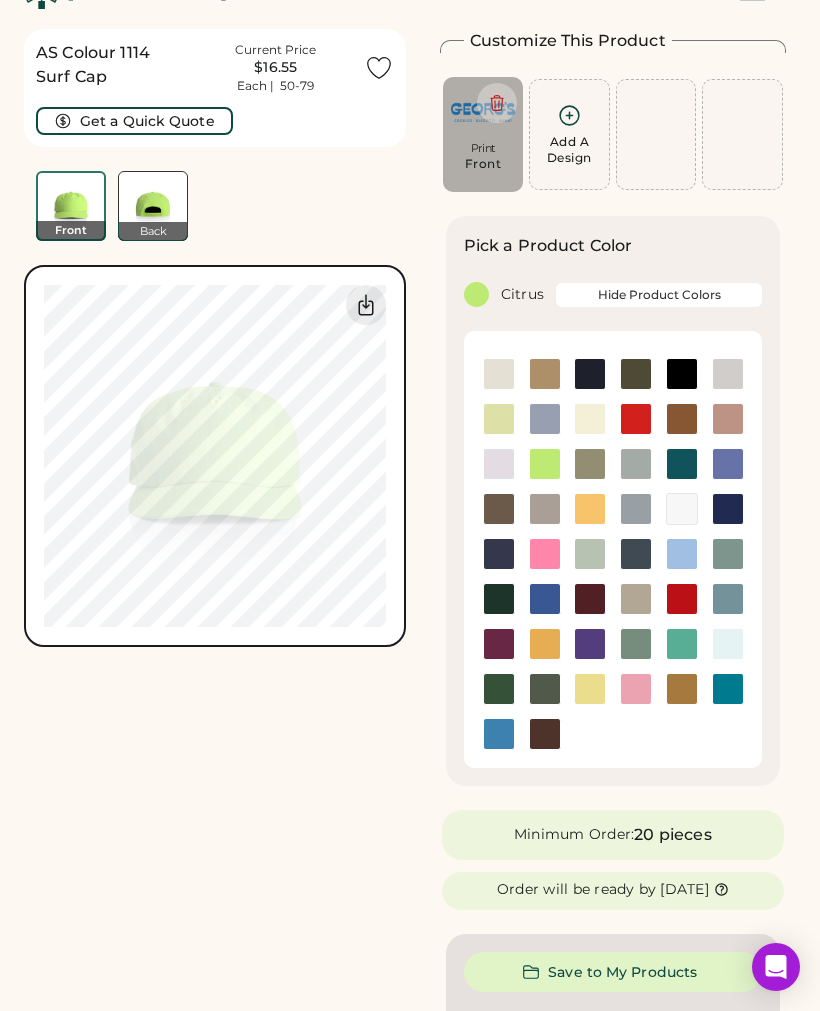 scroll, scrollTop: 43, scrollLeft: 0, axis: vertical 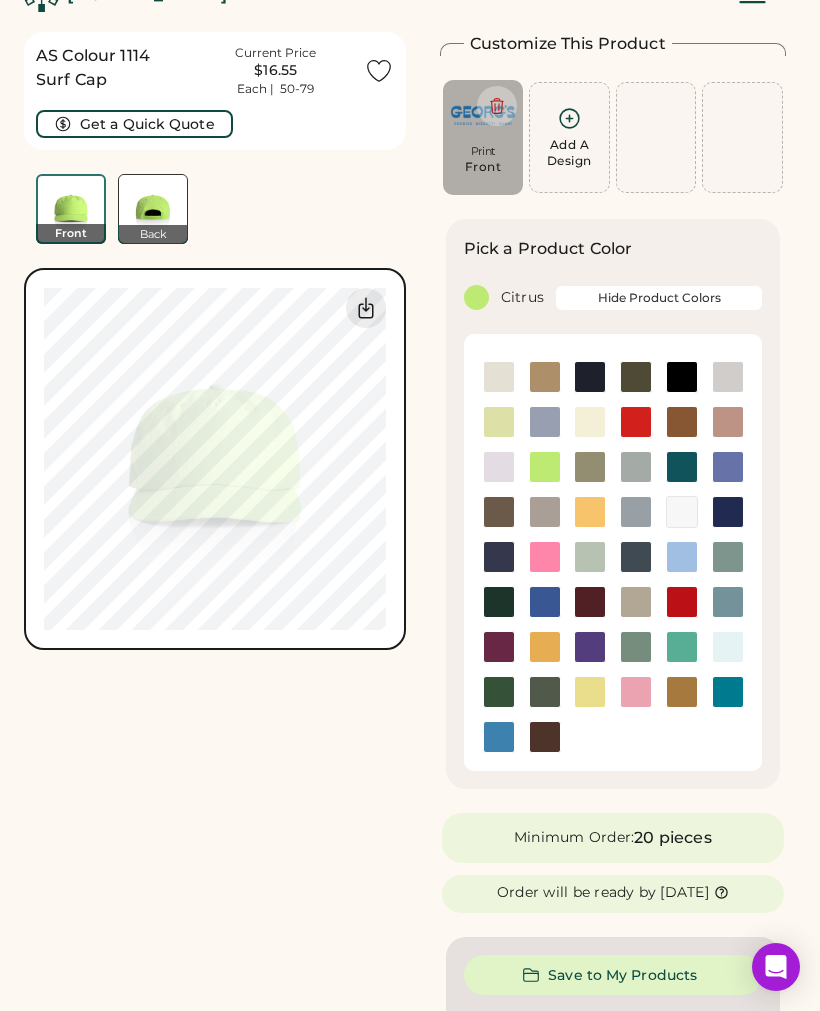 click at bounding box center (545, 422) 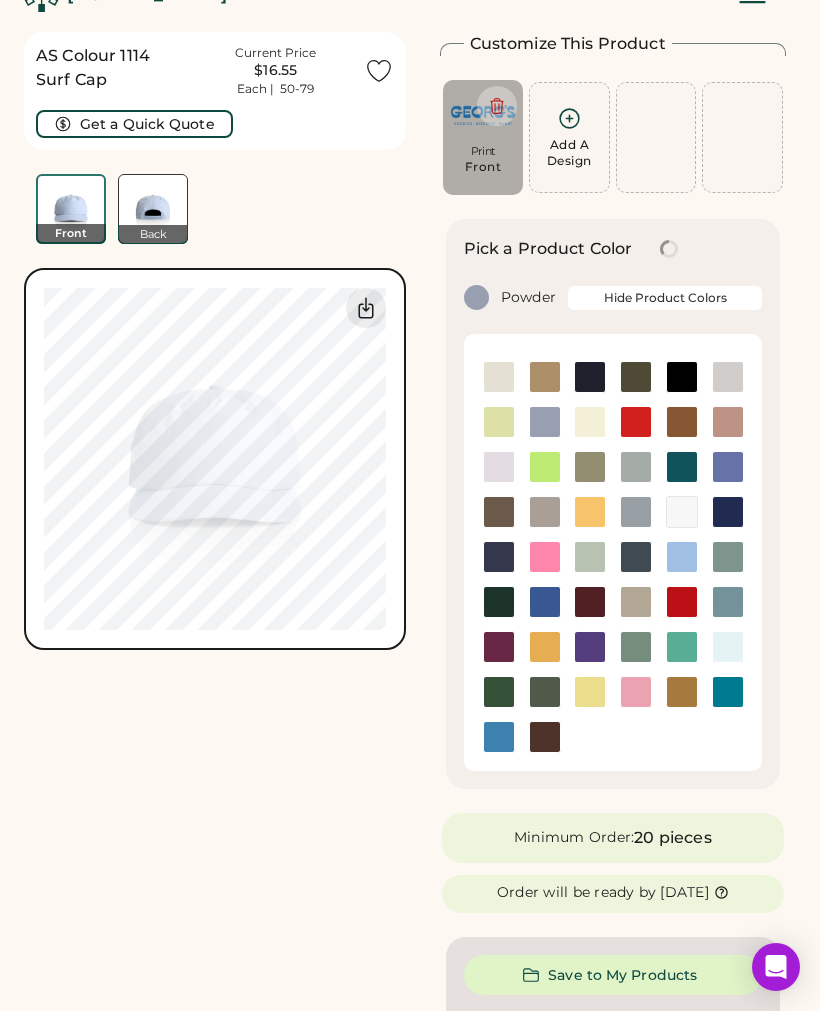 click at bounding box center (728, 512) 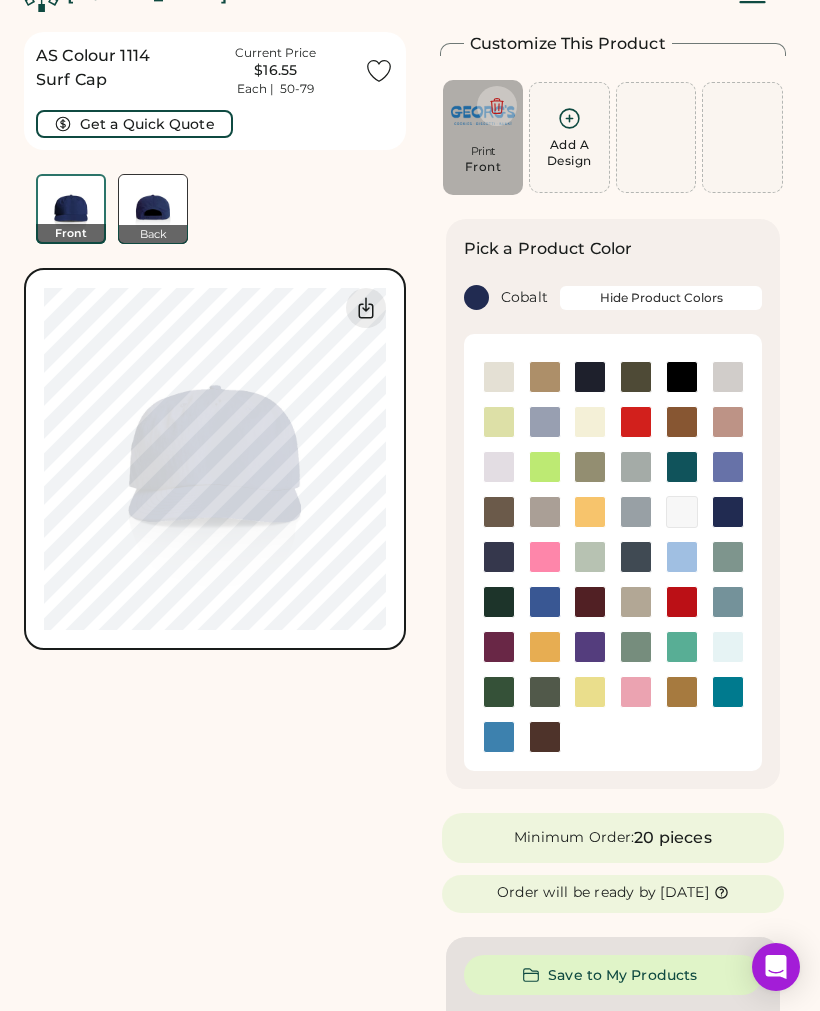 click on "Save to My Products" at bounding box center (613, 975) 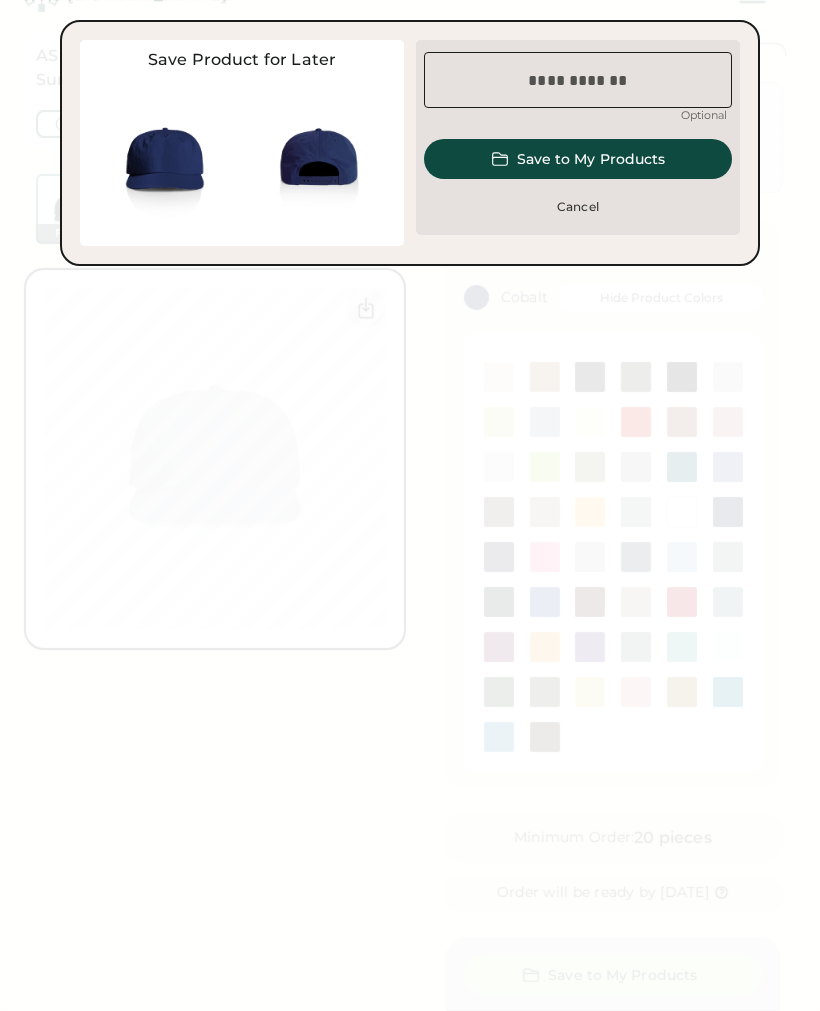 click on "Cancel" at bounding box center [578, 207] 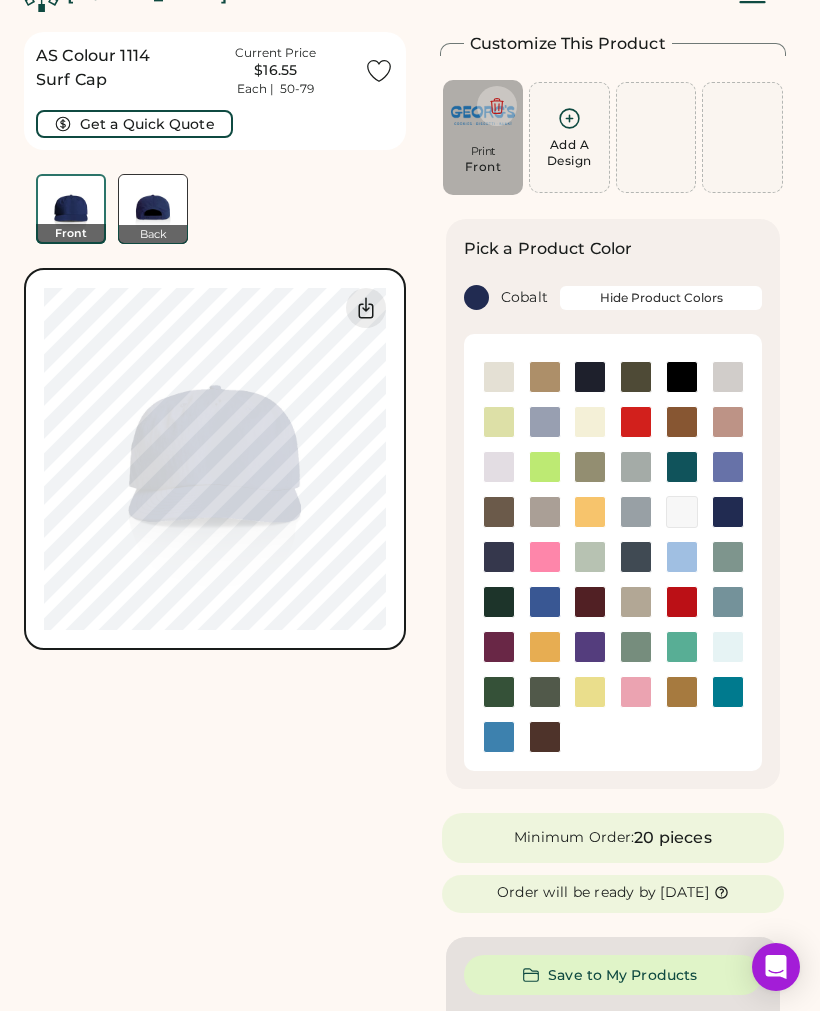 scroll, scrollTop: 0, scrollLeft: 0, axis: both 